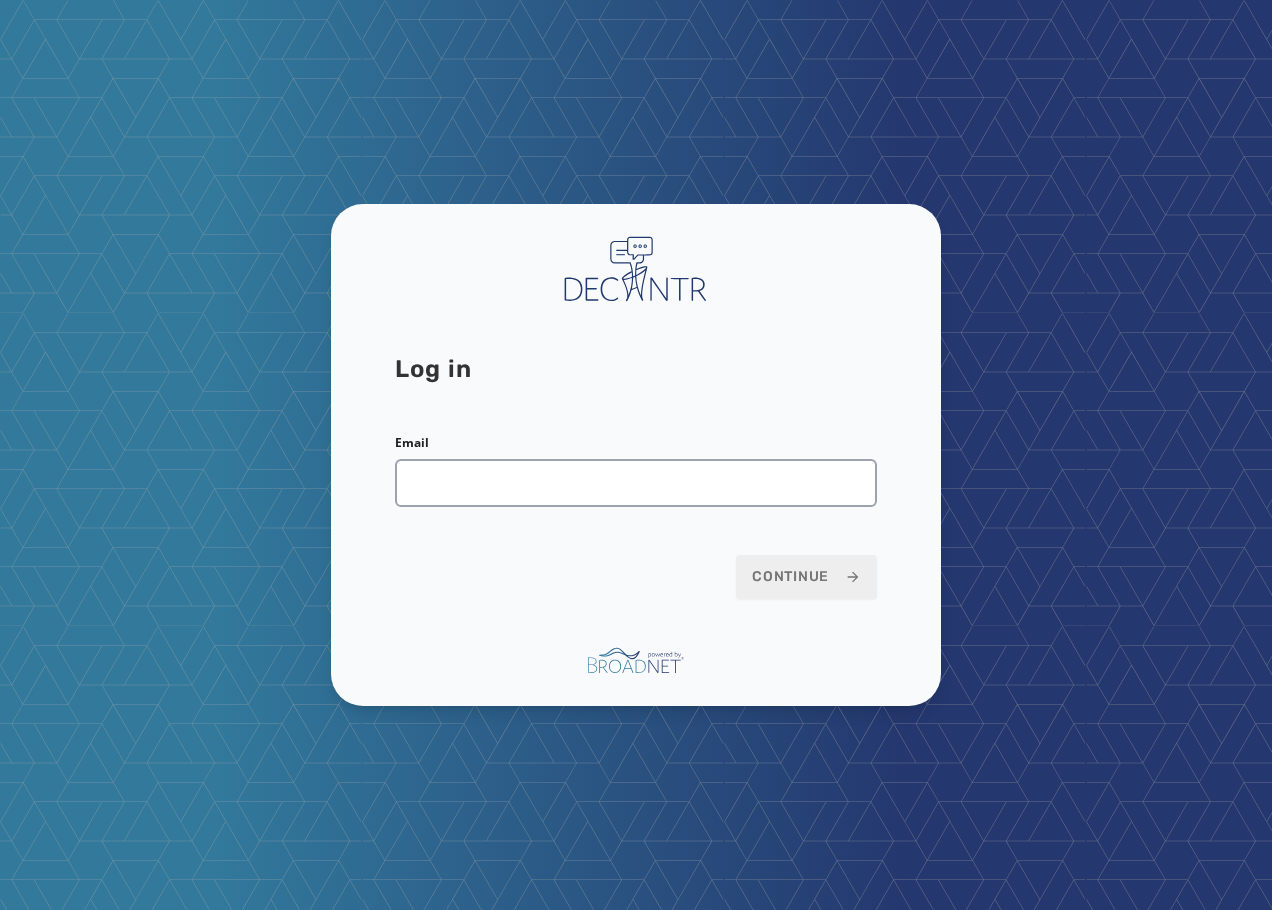 scroll, scrollTop: 0, scrollLeft: 0, axis: both 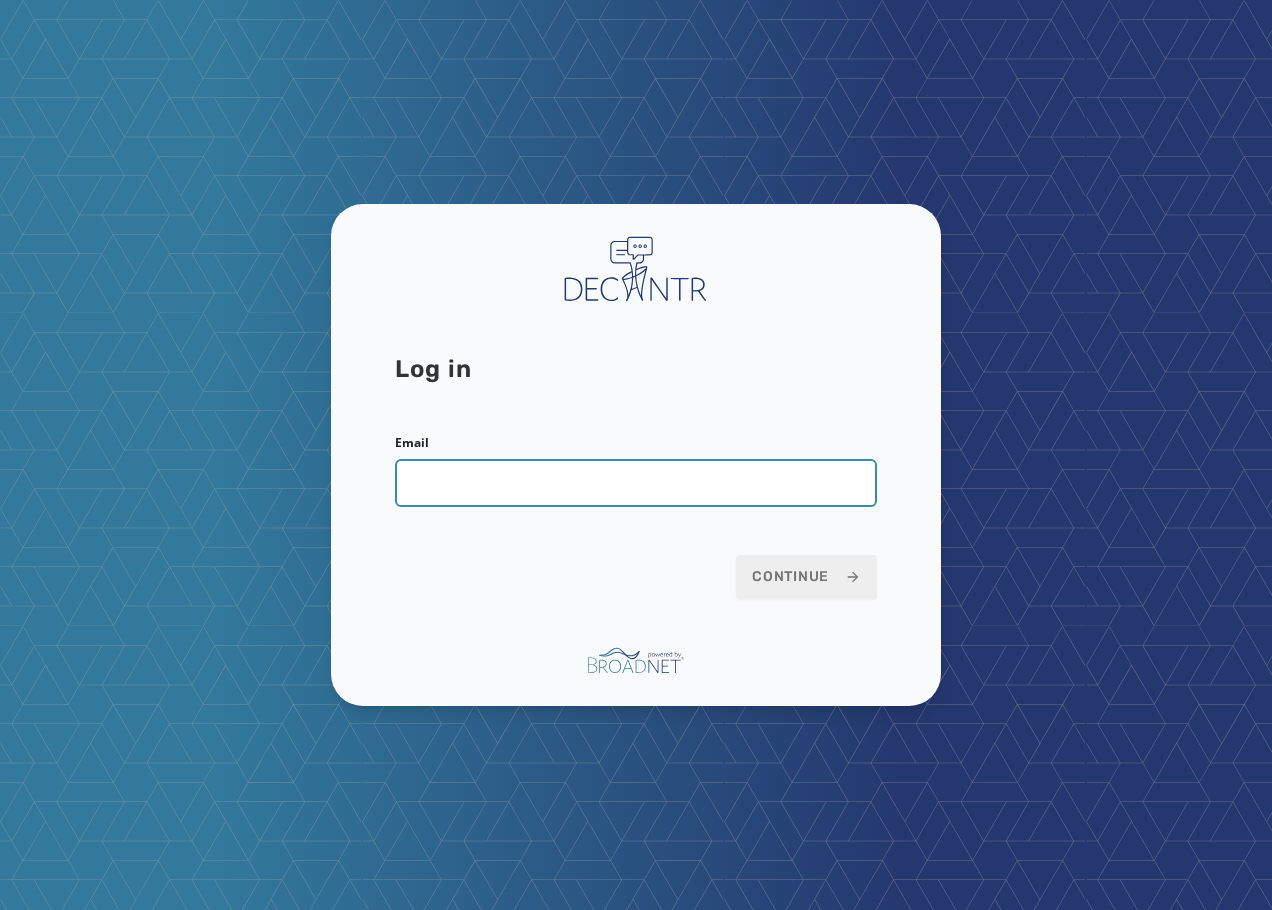 click on "Email" at bounding box center [636, 483] 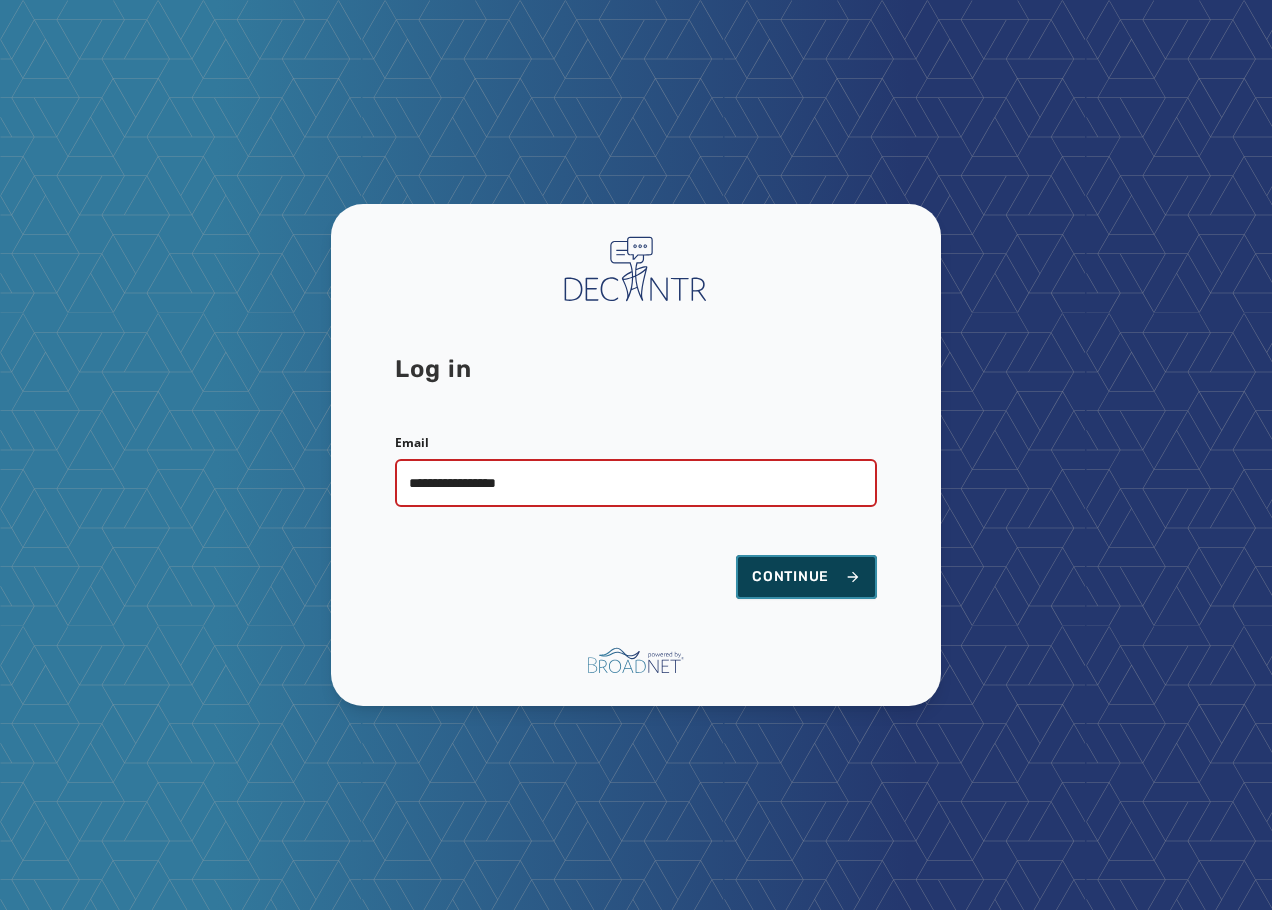 click on "Continue" at bounding box center [806, 577] 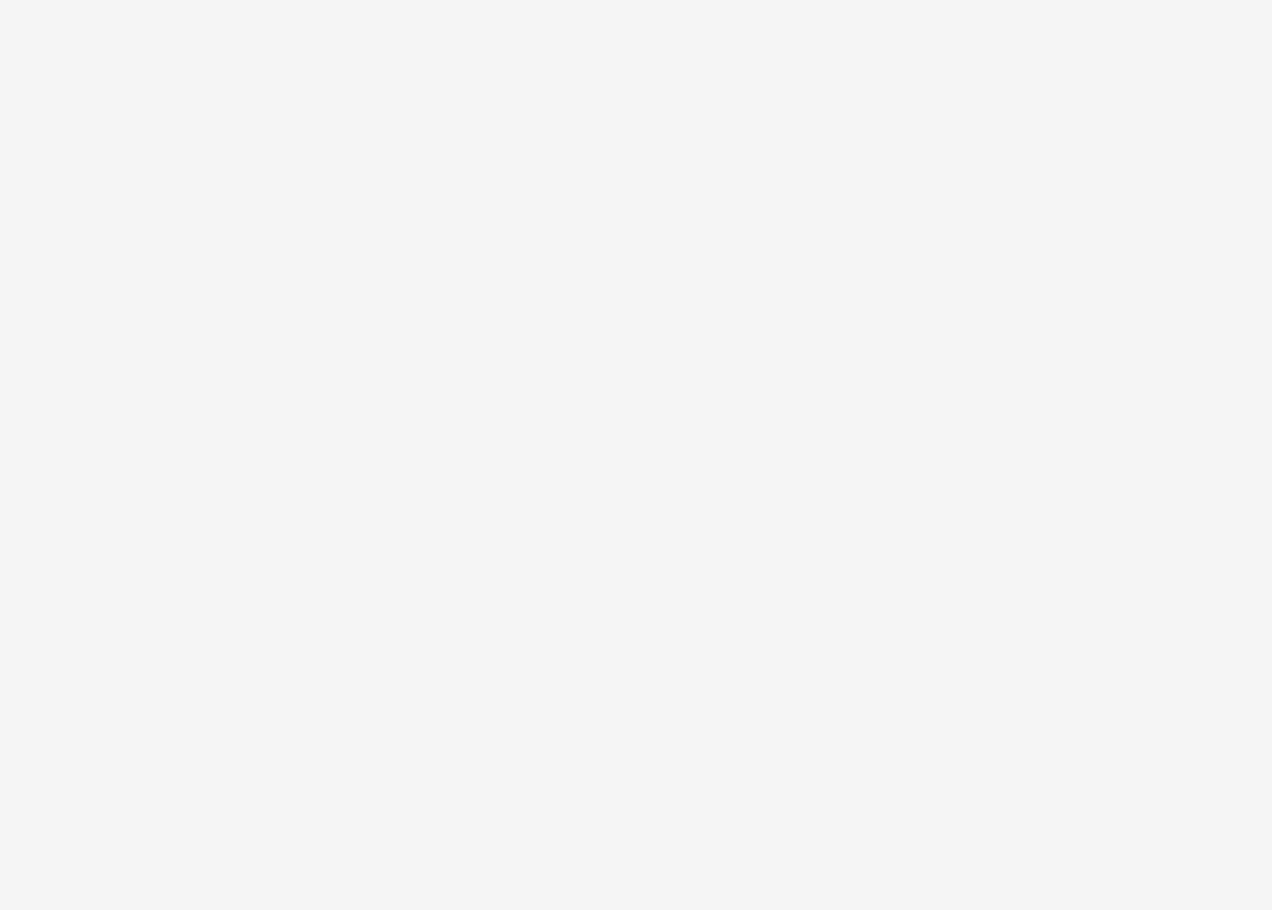 scroll, scrollTop: 0, scrollLeft: 0, axis: both 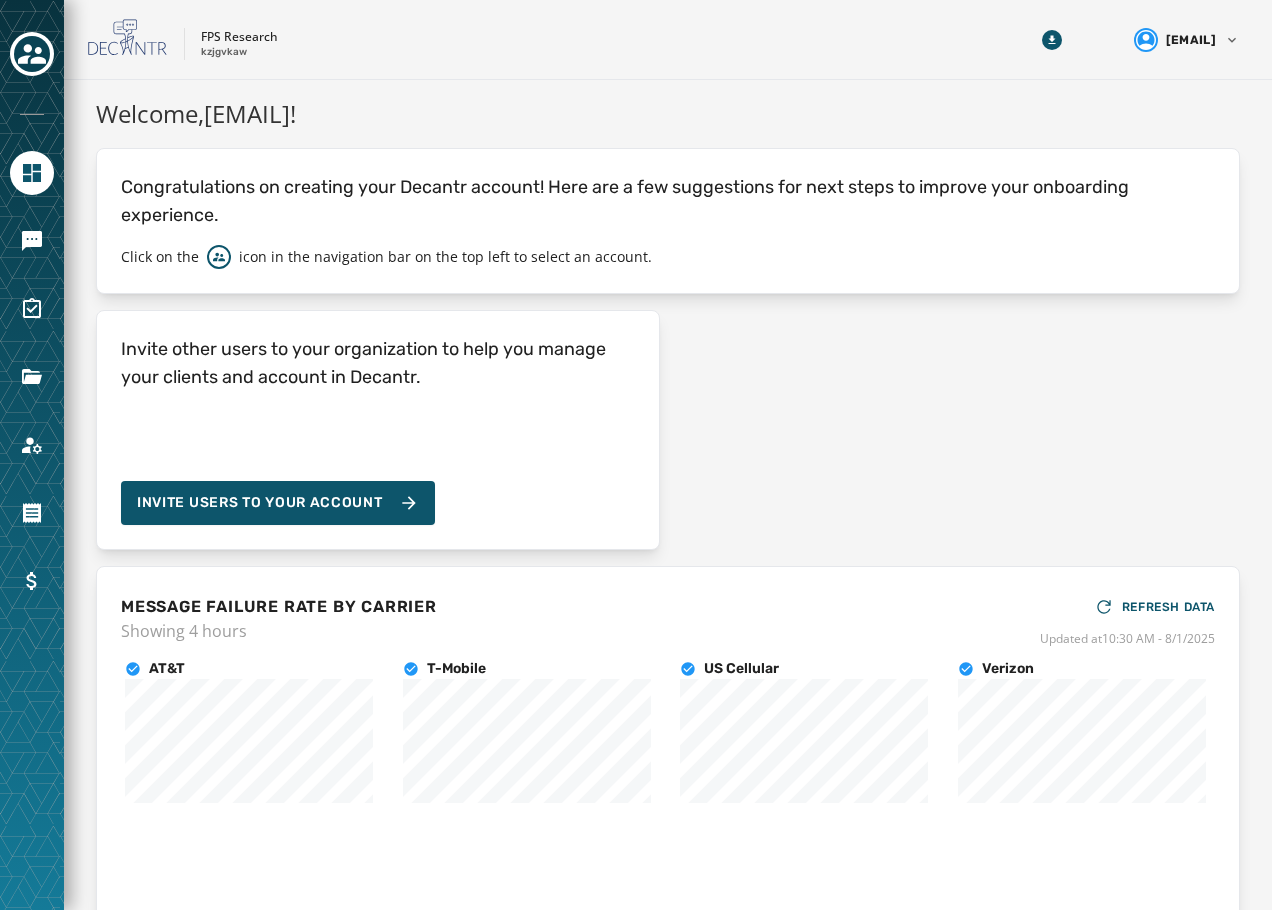 drag, startPoint x: 506, startPoint y: 89, endPoint x: 512, endPoint y: 106, distance: 18.027756 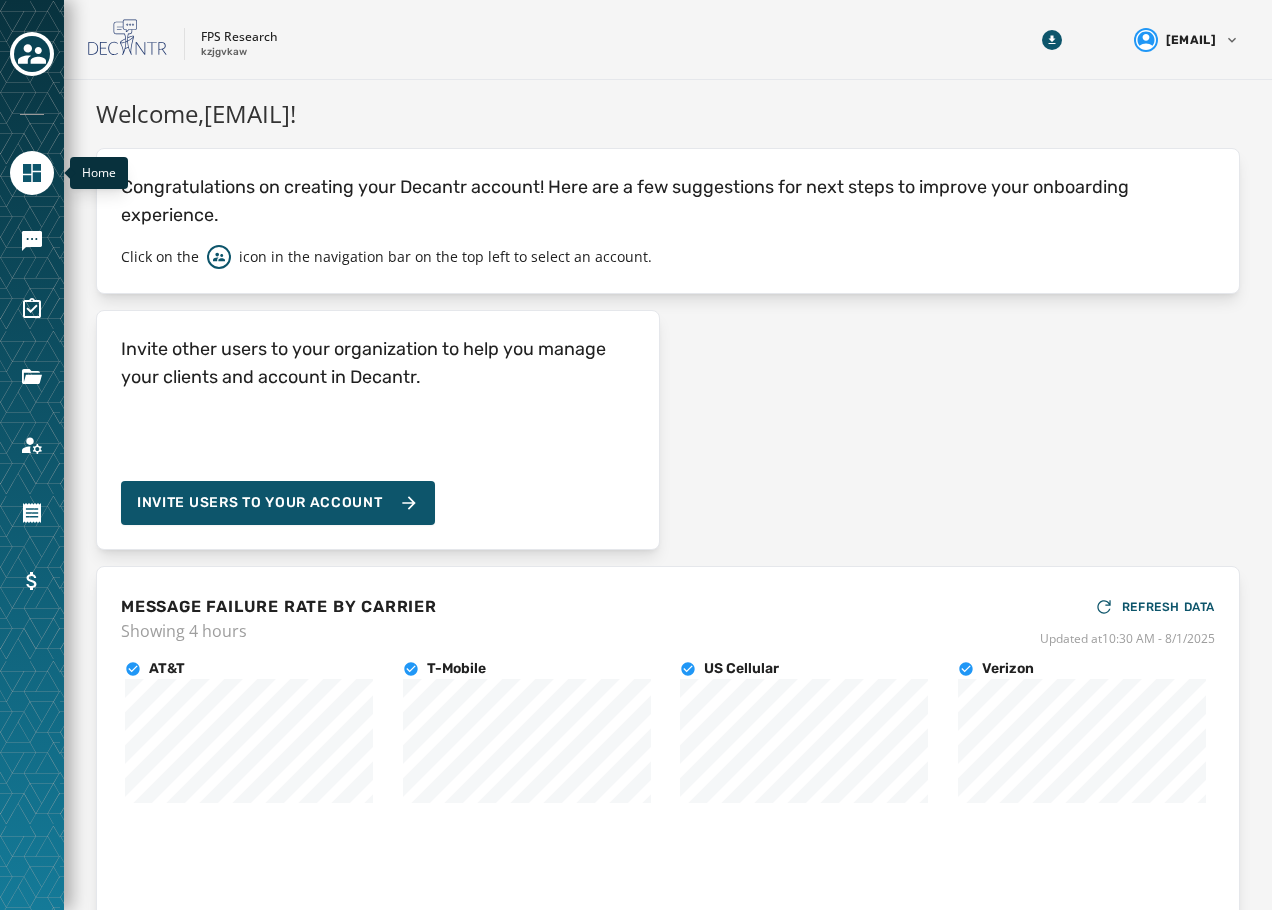 click 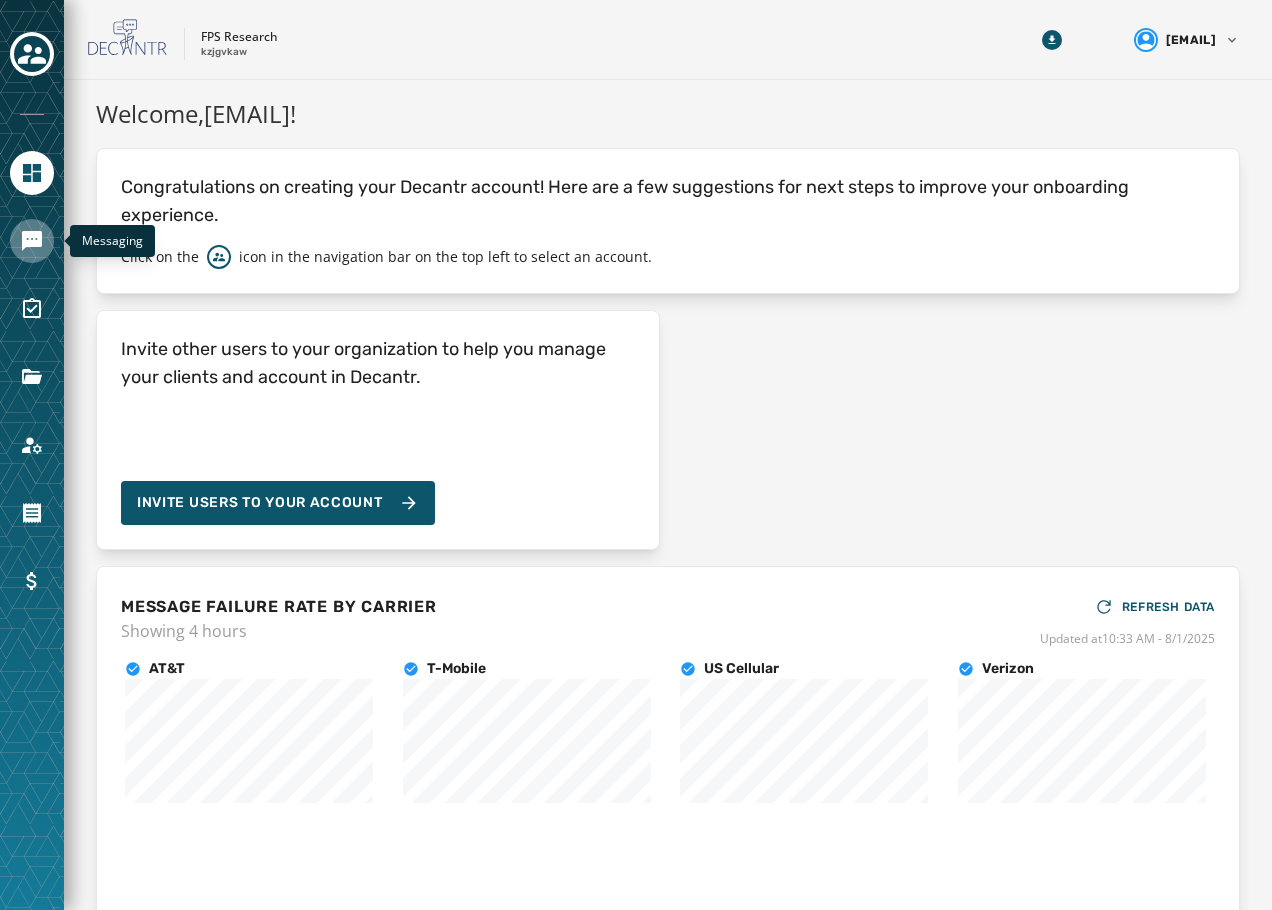 click 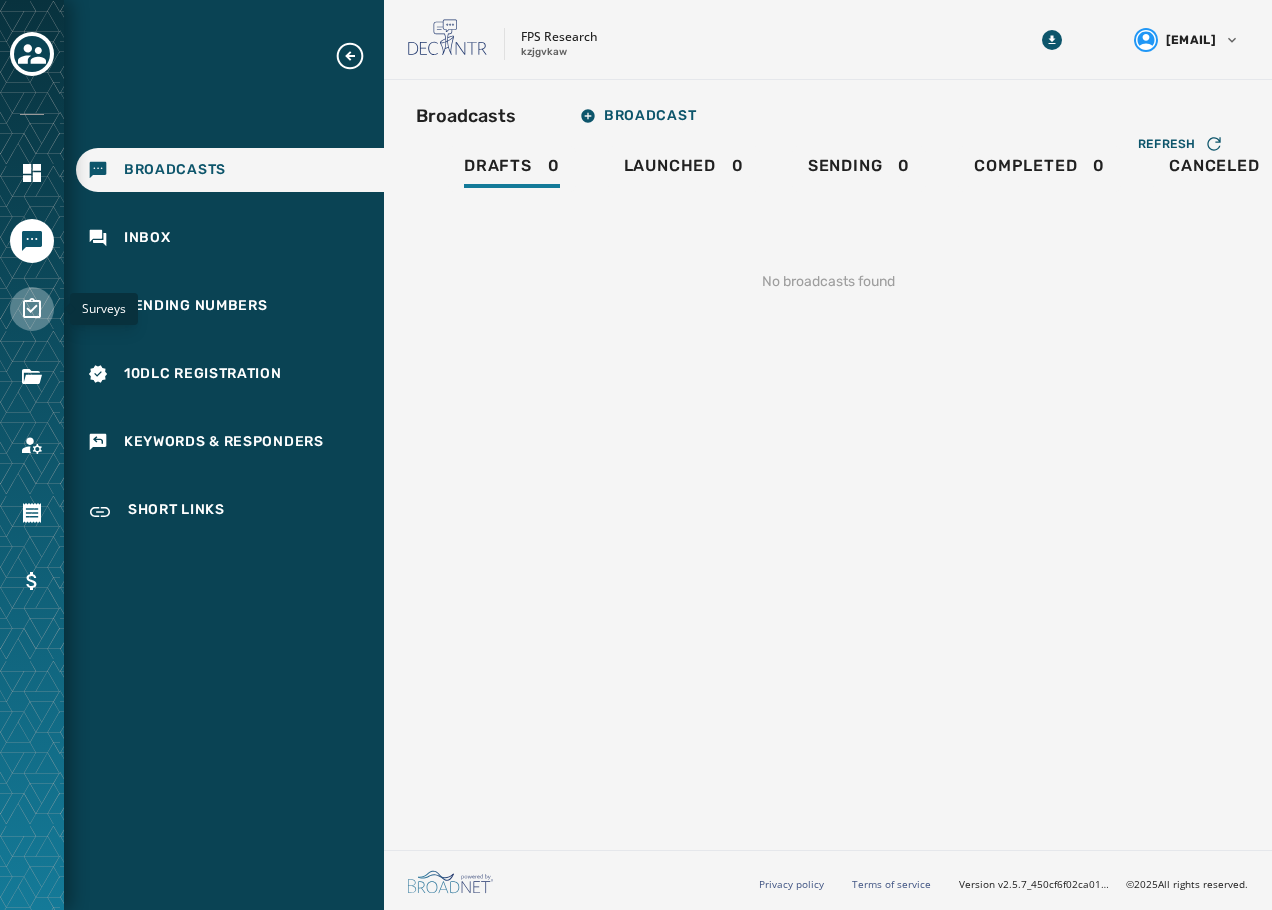click 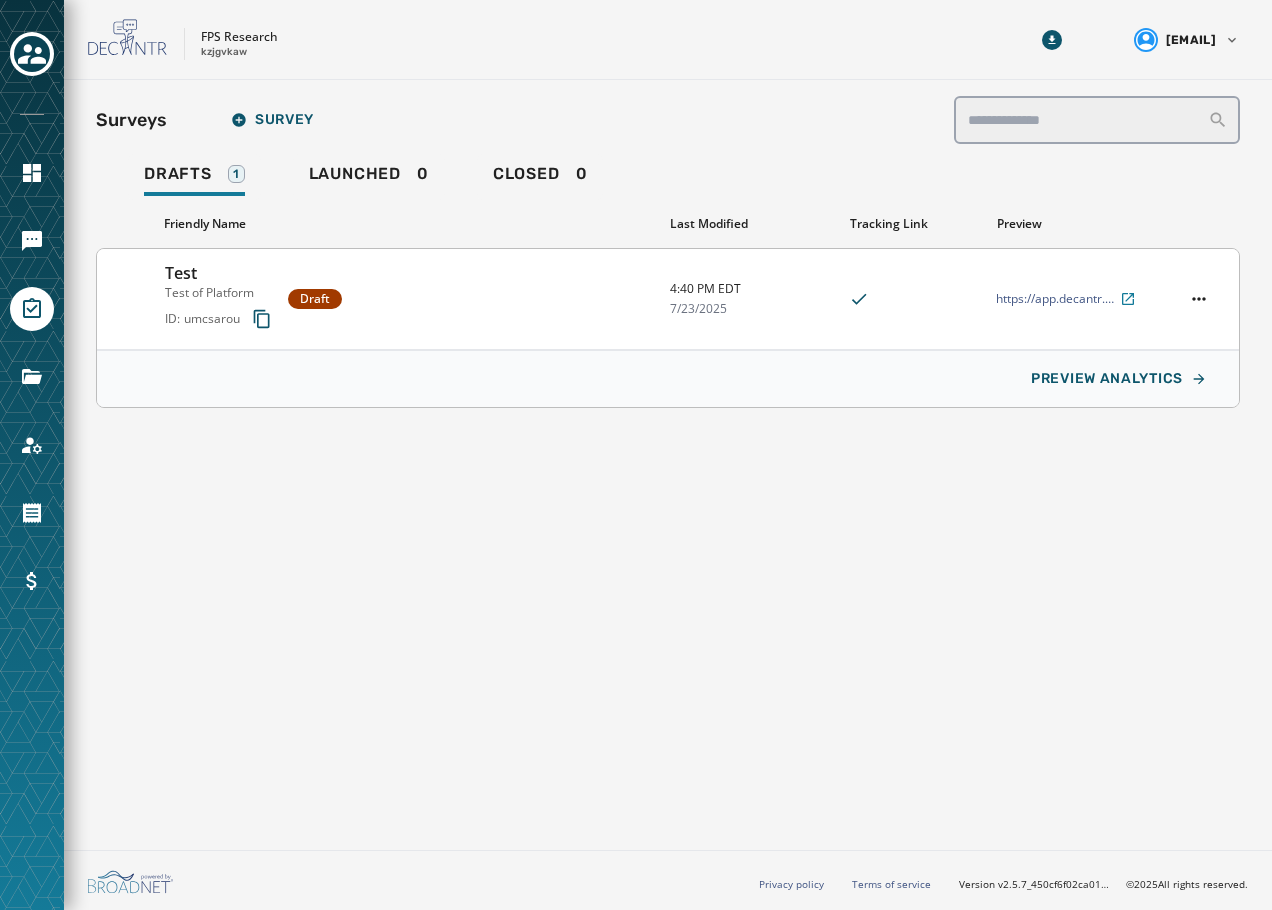 scroll, scrollTop: 0, scrollLeft: 0, axis: both 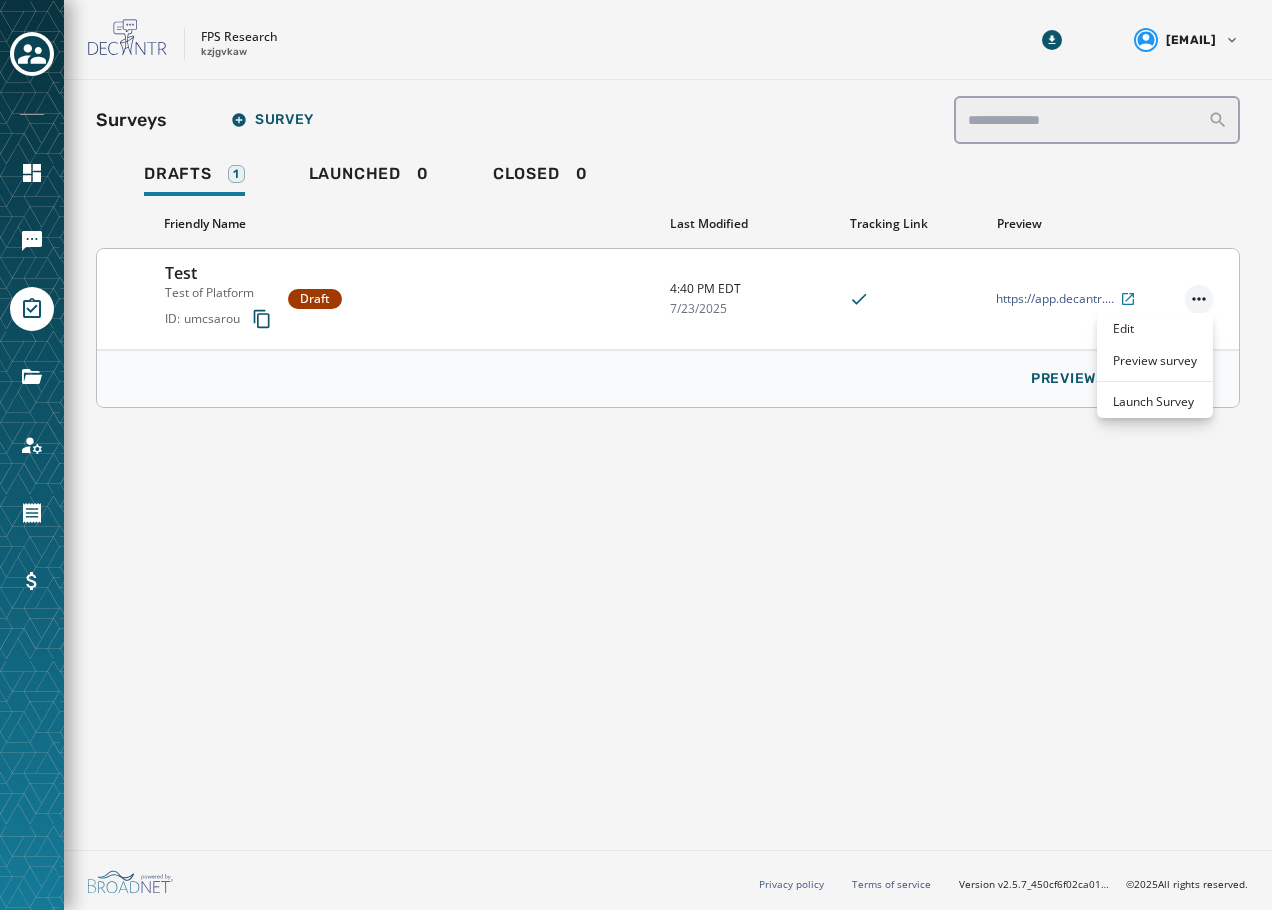 click on "**********" at bounding box center (636, 455) 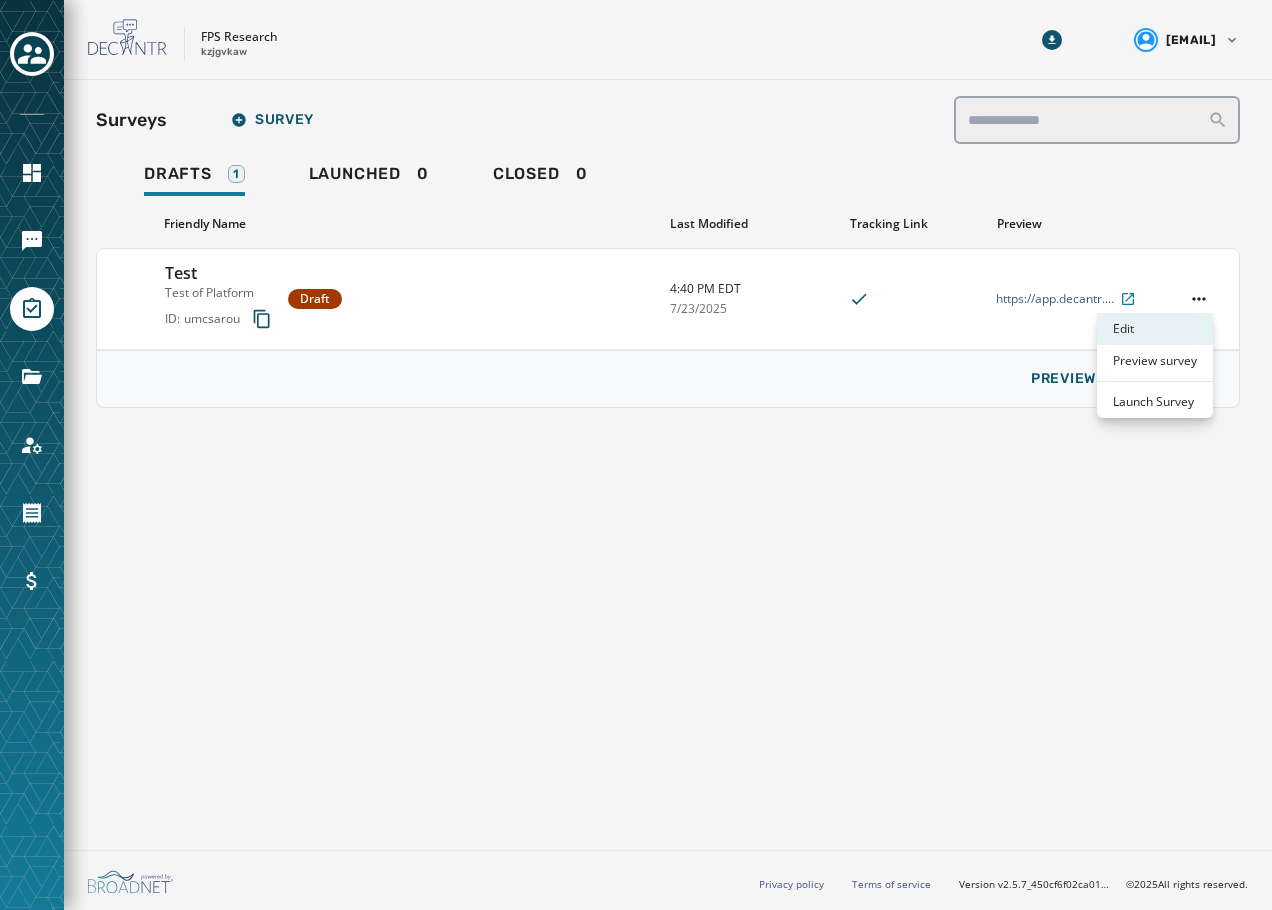 click on "Edit" at bounding box center (1155, 329) 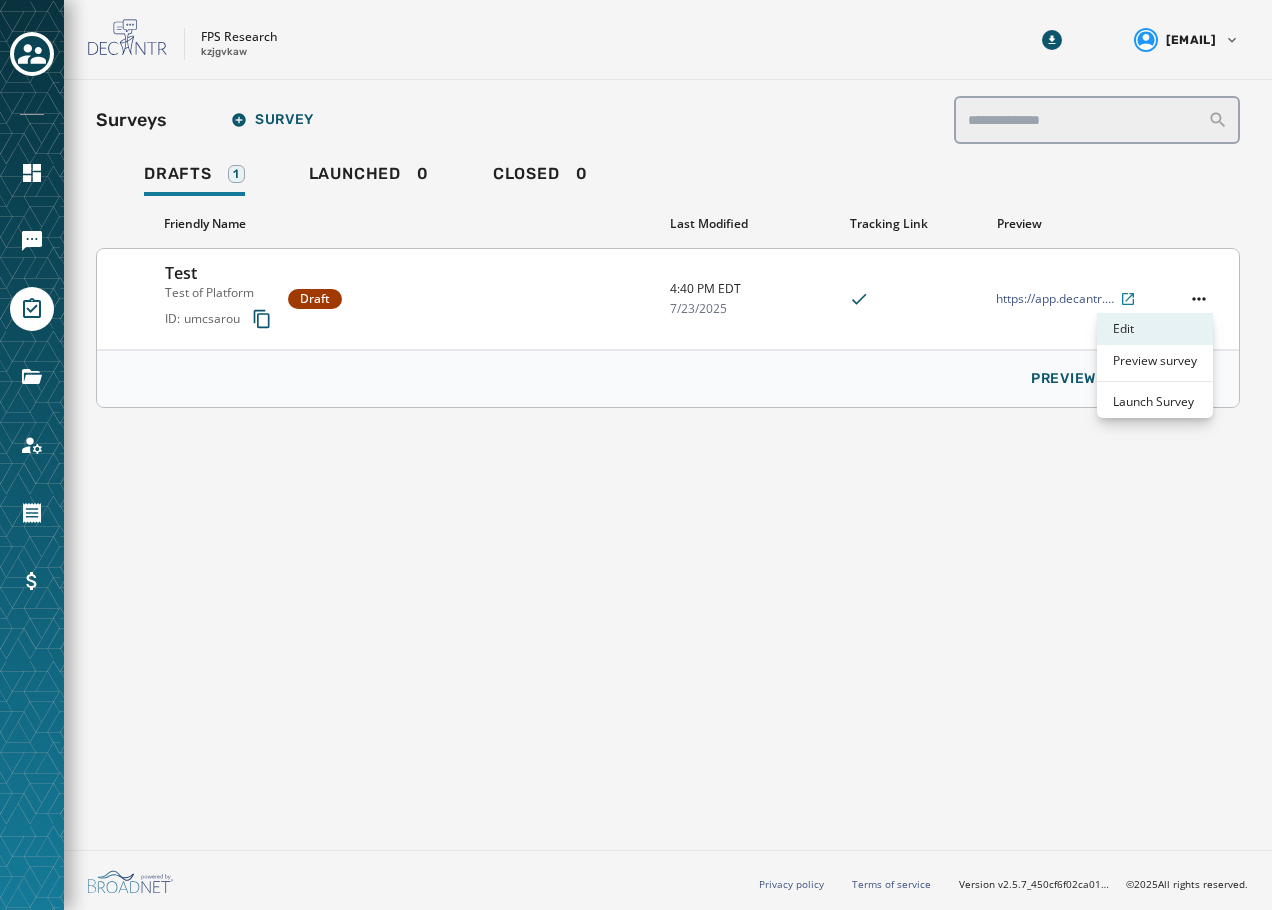 type on "****" 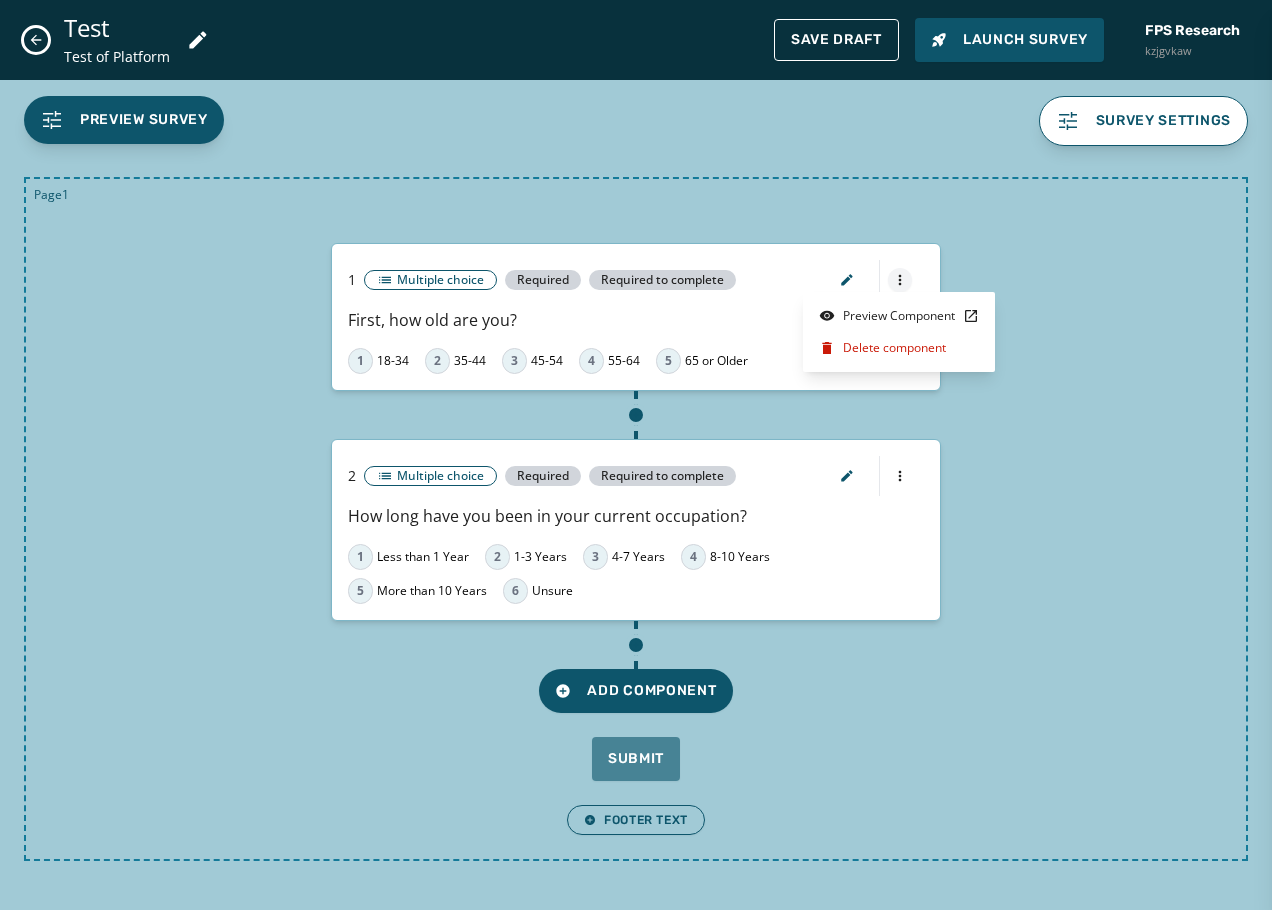 click on "**********" at bounding box center [636, 455] 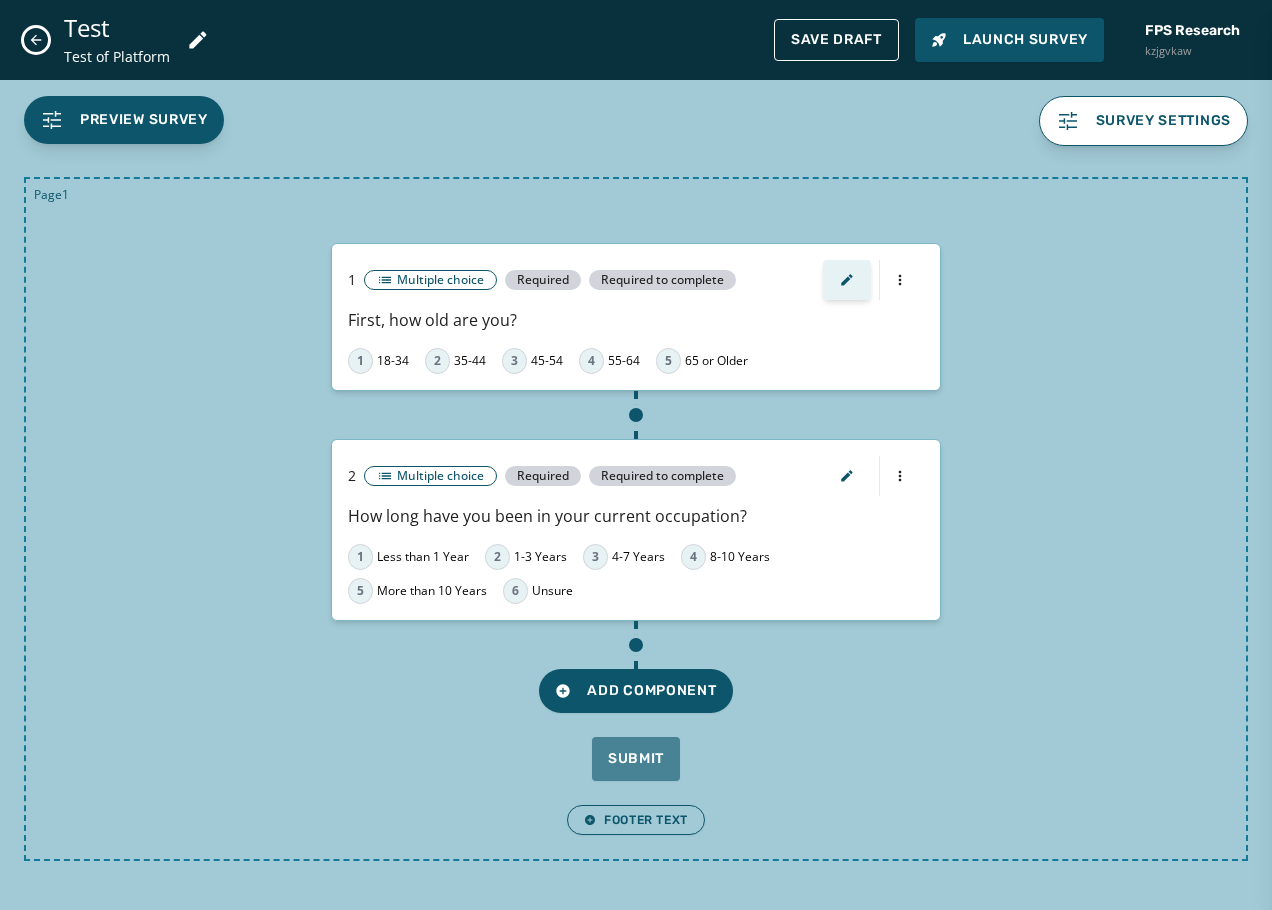 click on "**********" at bounding box center (636, 455) 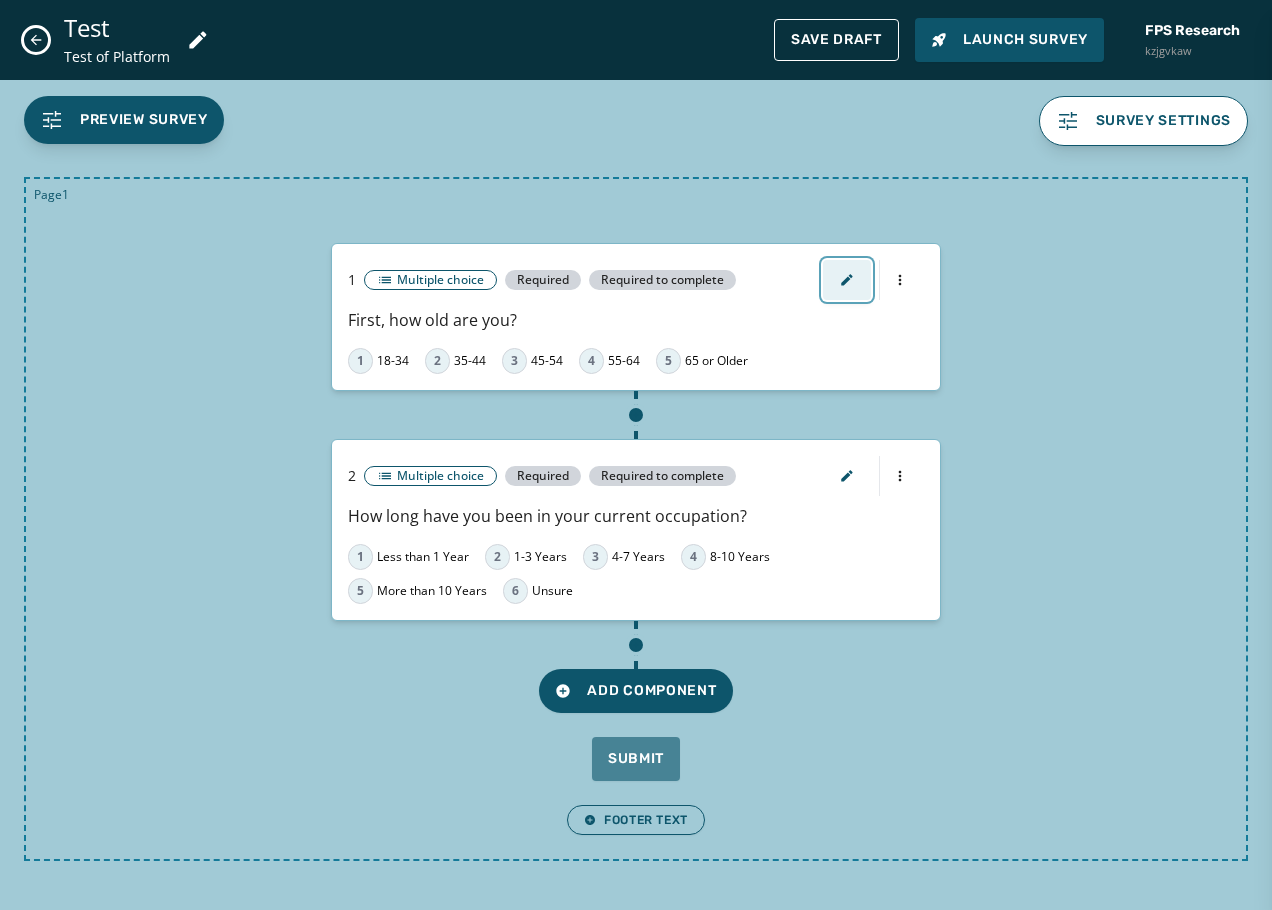 click at bounding box center [847, 280] 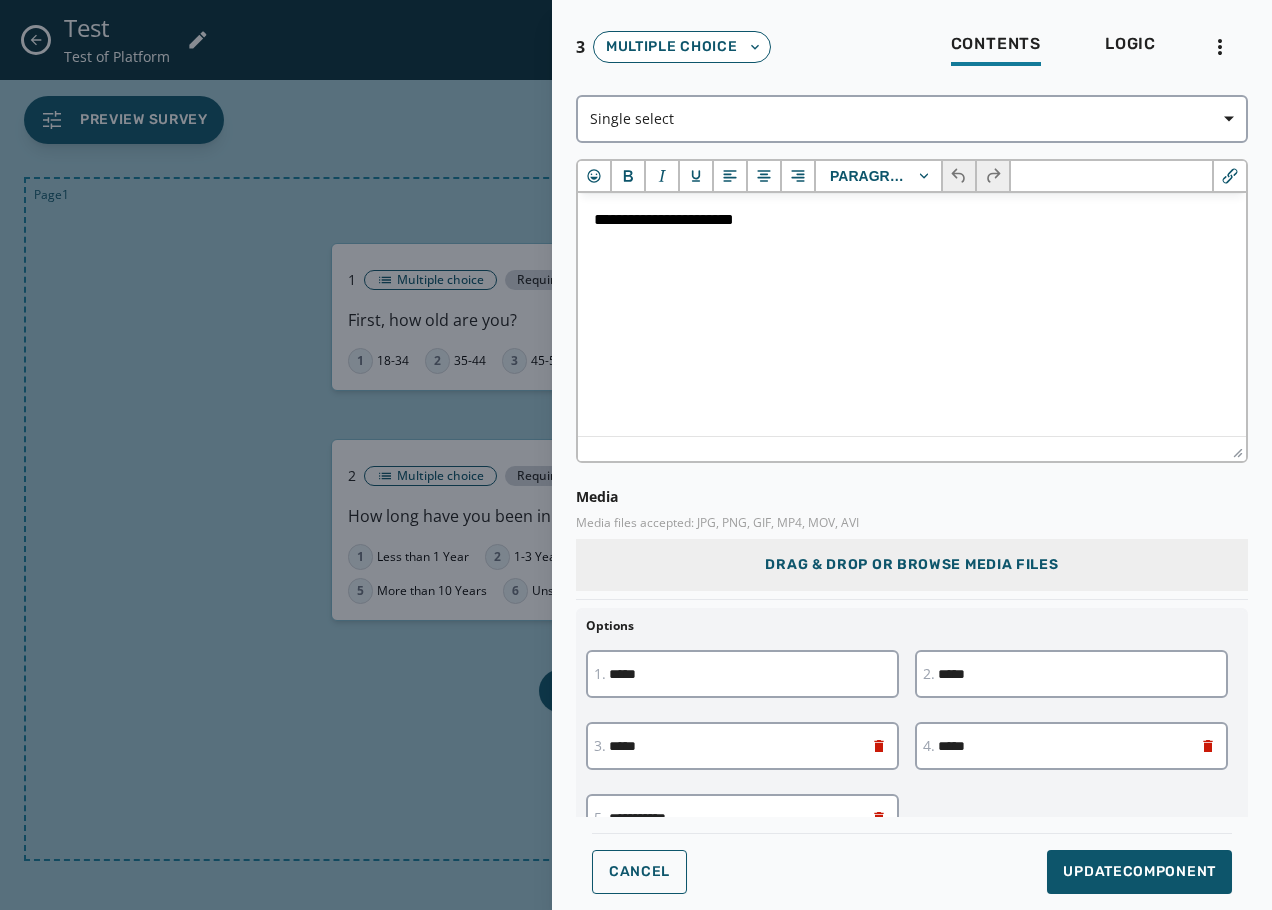 scroll, scrollTop: 0, scrollLeft: 0, axis: both 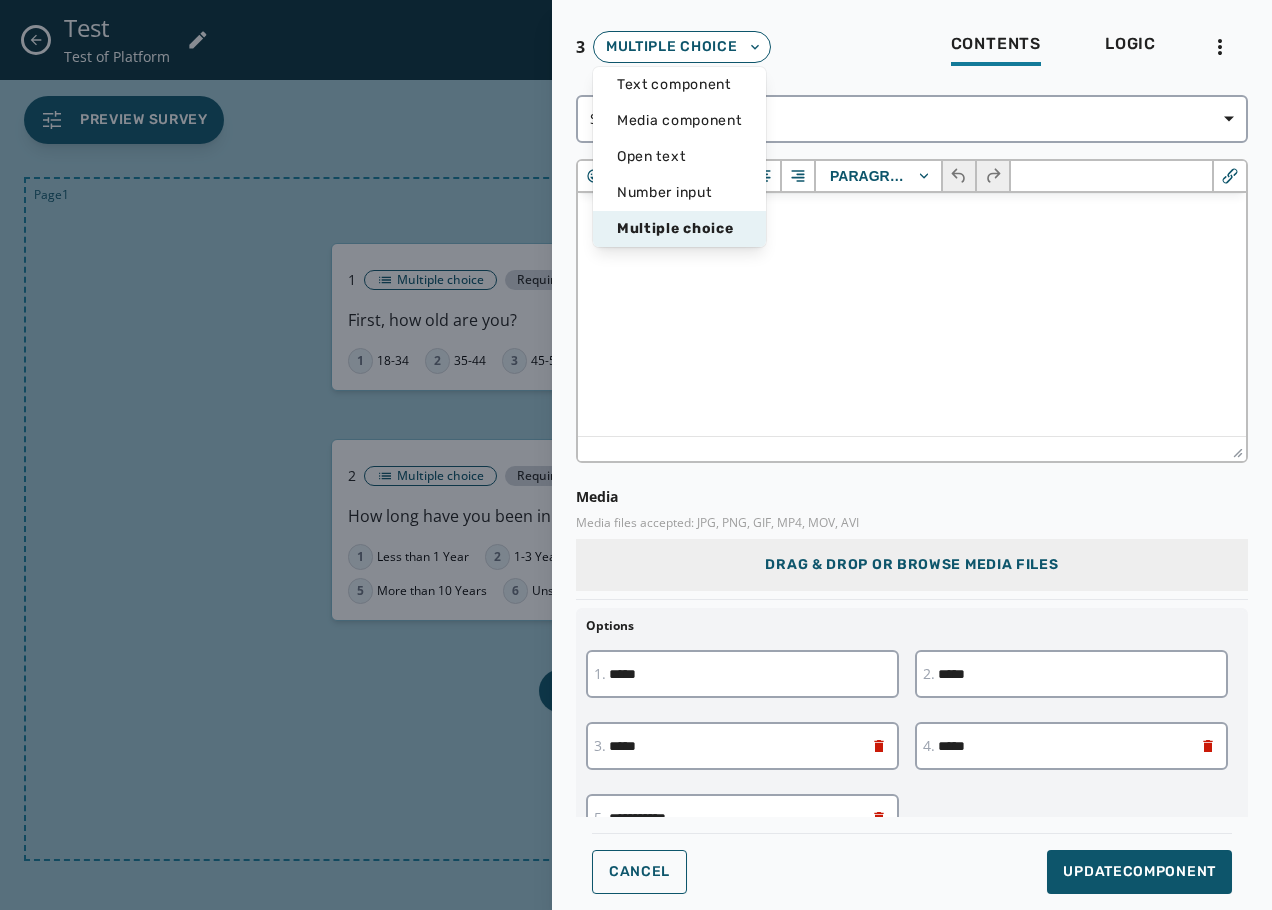 click on "Multiple choice" at bounding box center (672, 47) 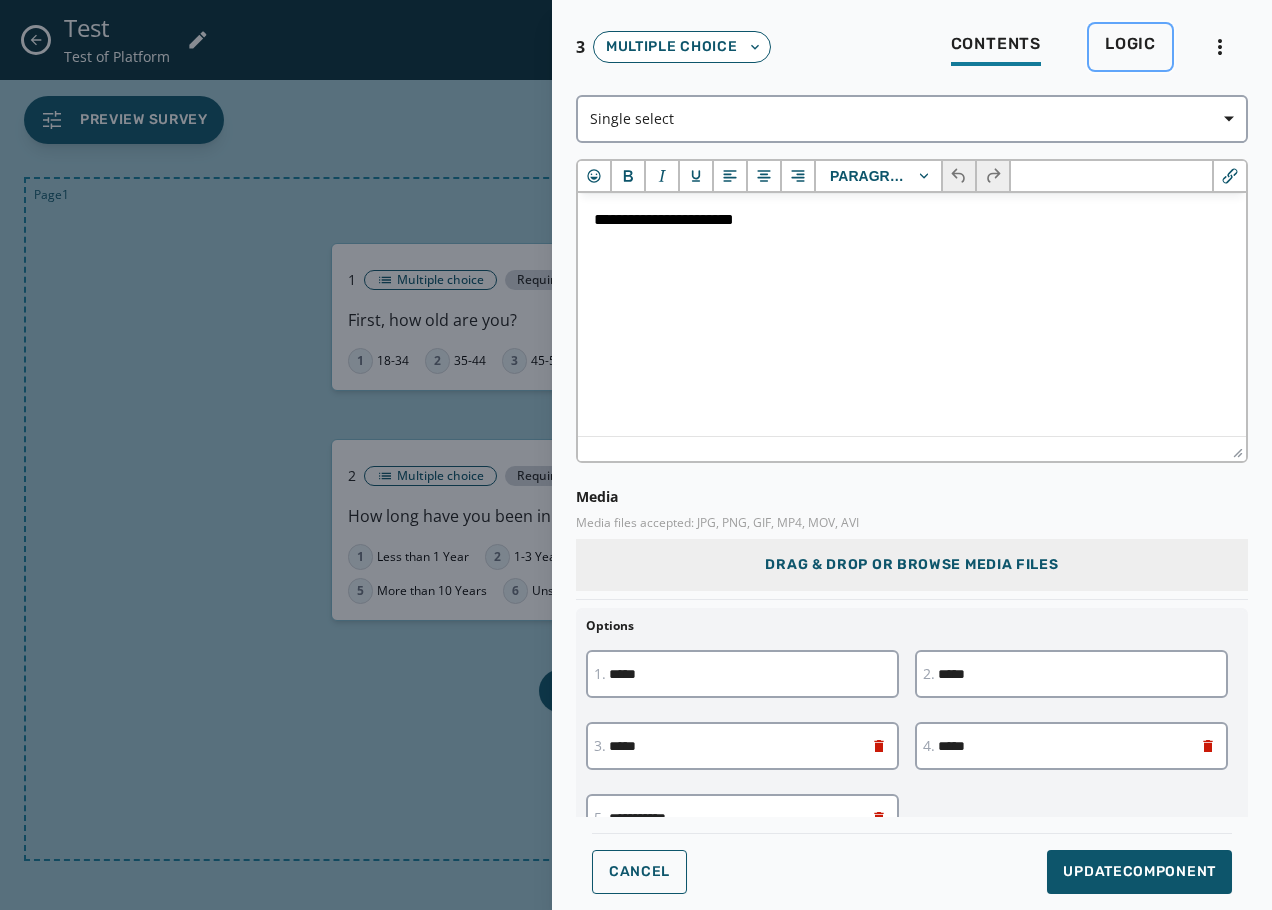 click on "Logic" at bounding box center (1130, 44) 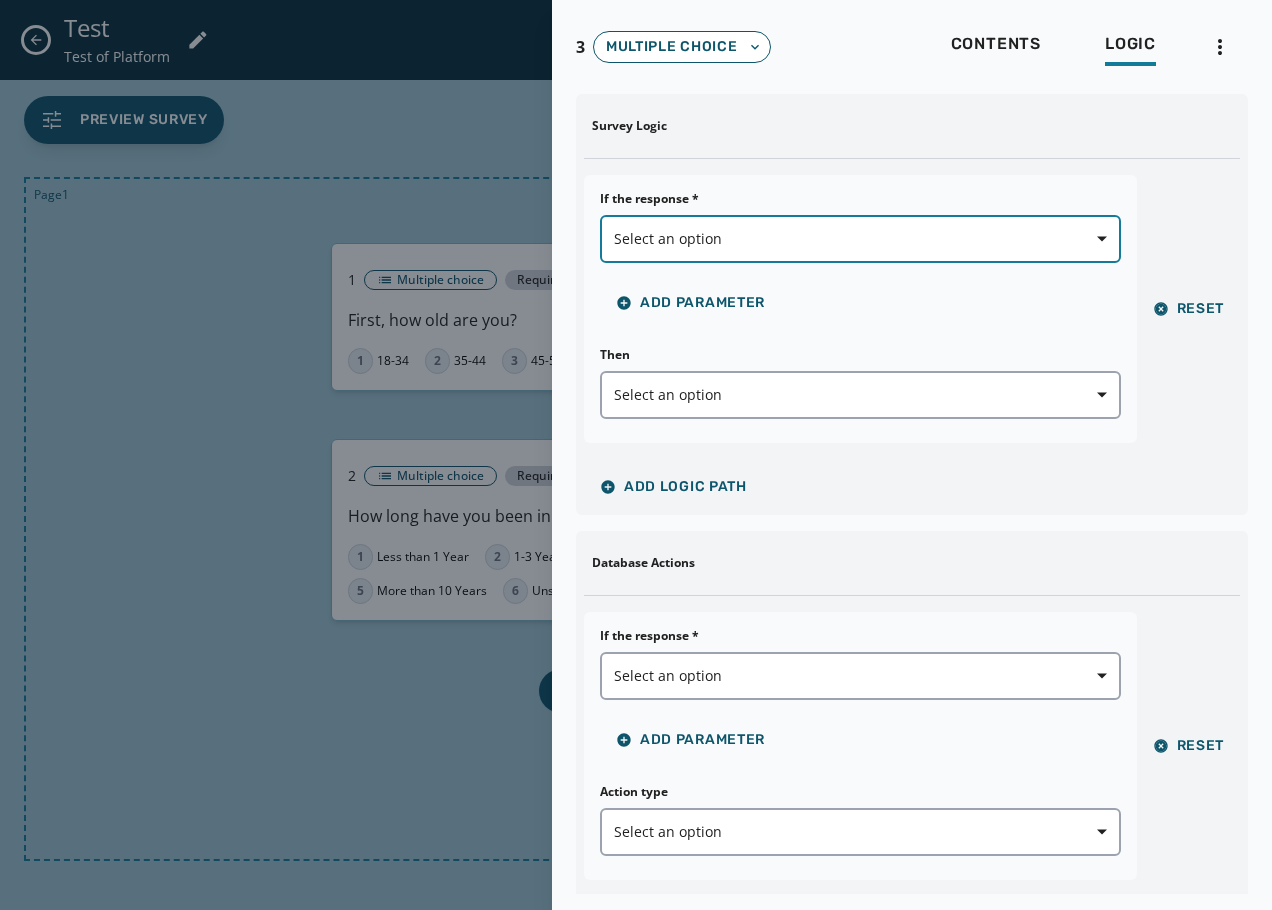 click on "Select an option" at bounding box center [860, 239] 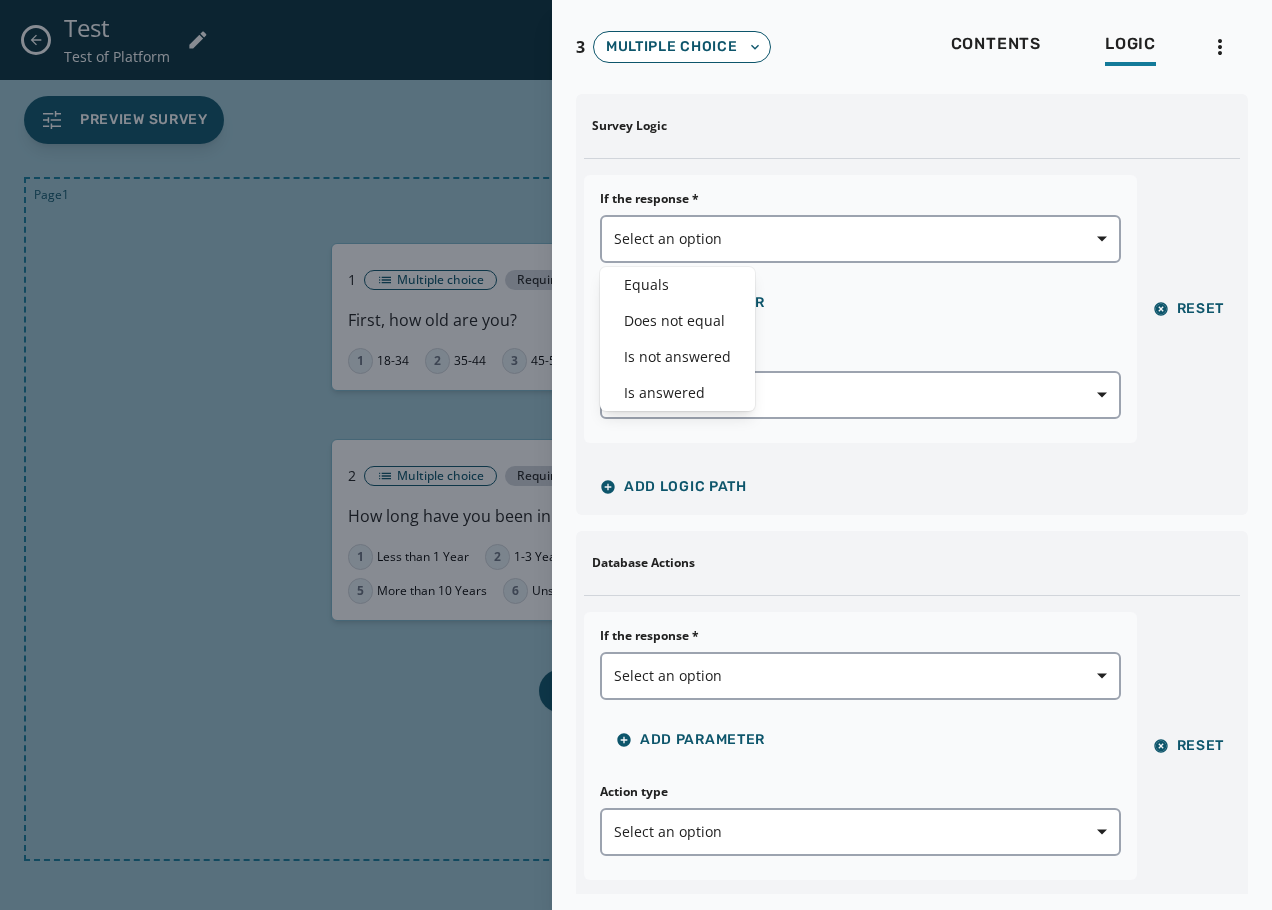 click on "Survey Logic If the response * Select an option Equals Does not equal Is not answered Is answered  Add Parameter Then Select an option Reset  Add Logic Path" at bounding box center (912, 304) 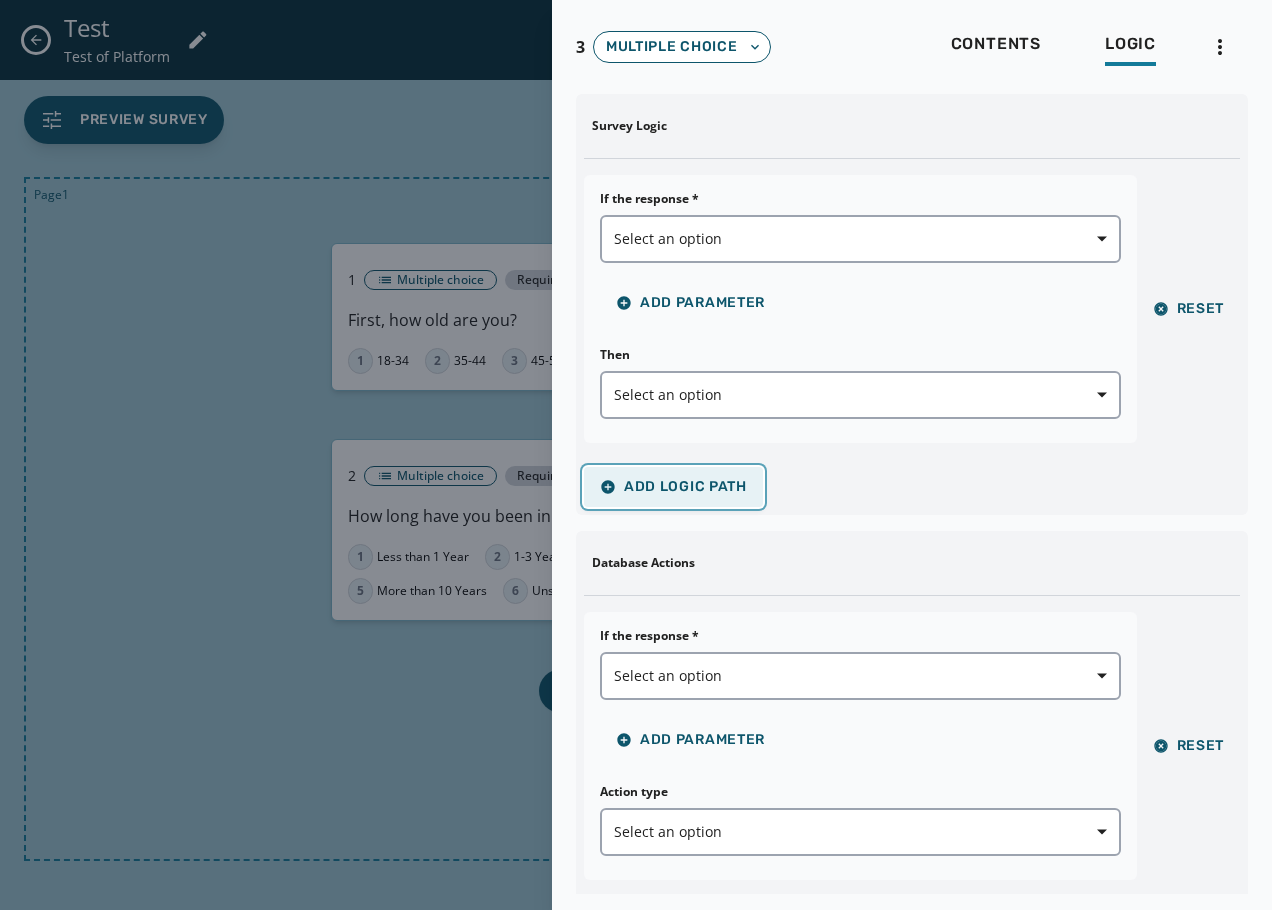click on "Add Logic Path" at bounding box center (673, 487) 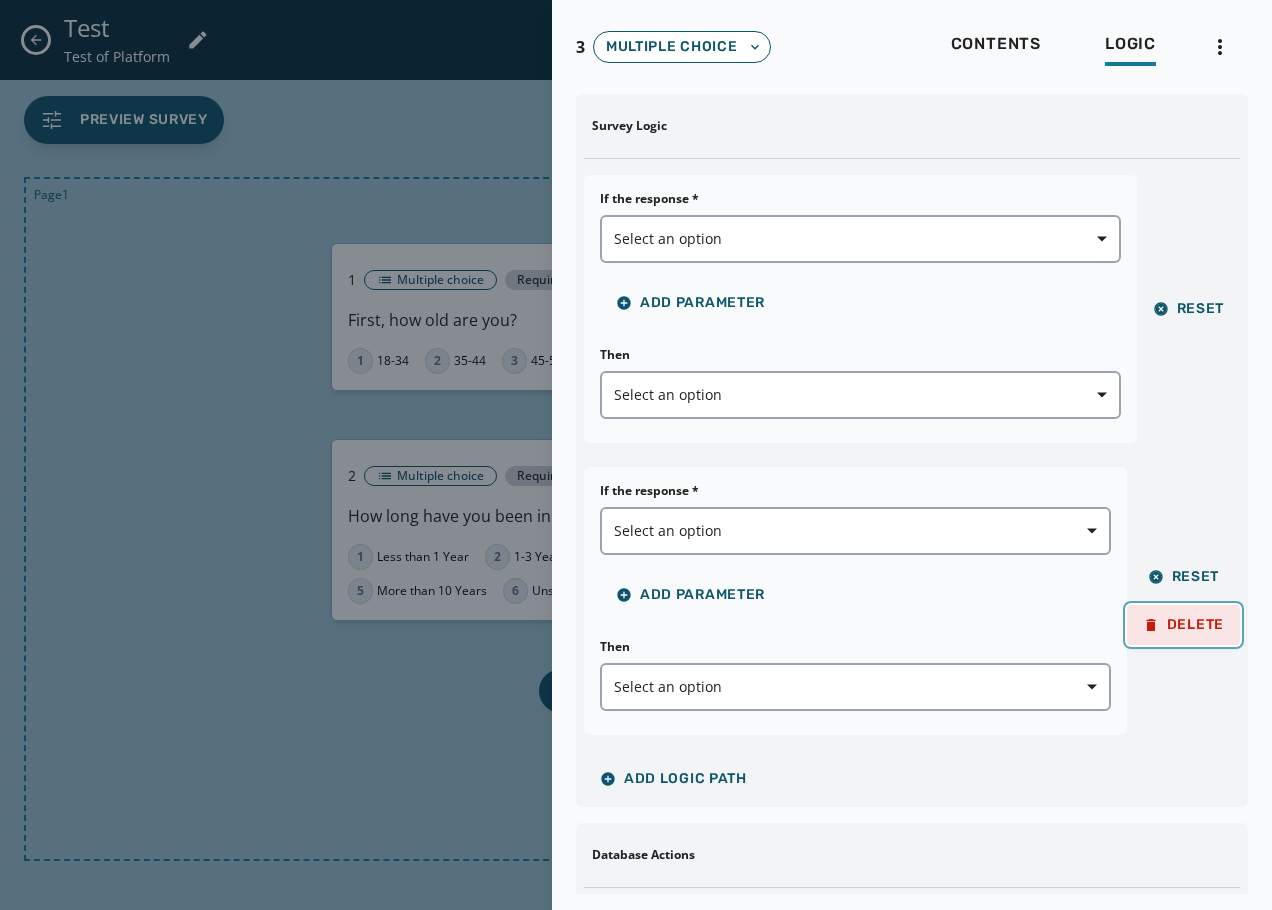 click on "Delete" at bounding box center (1183, 625) 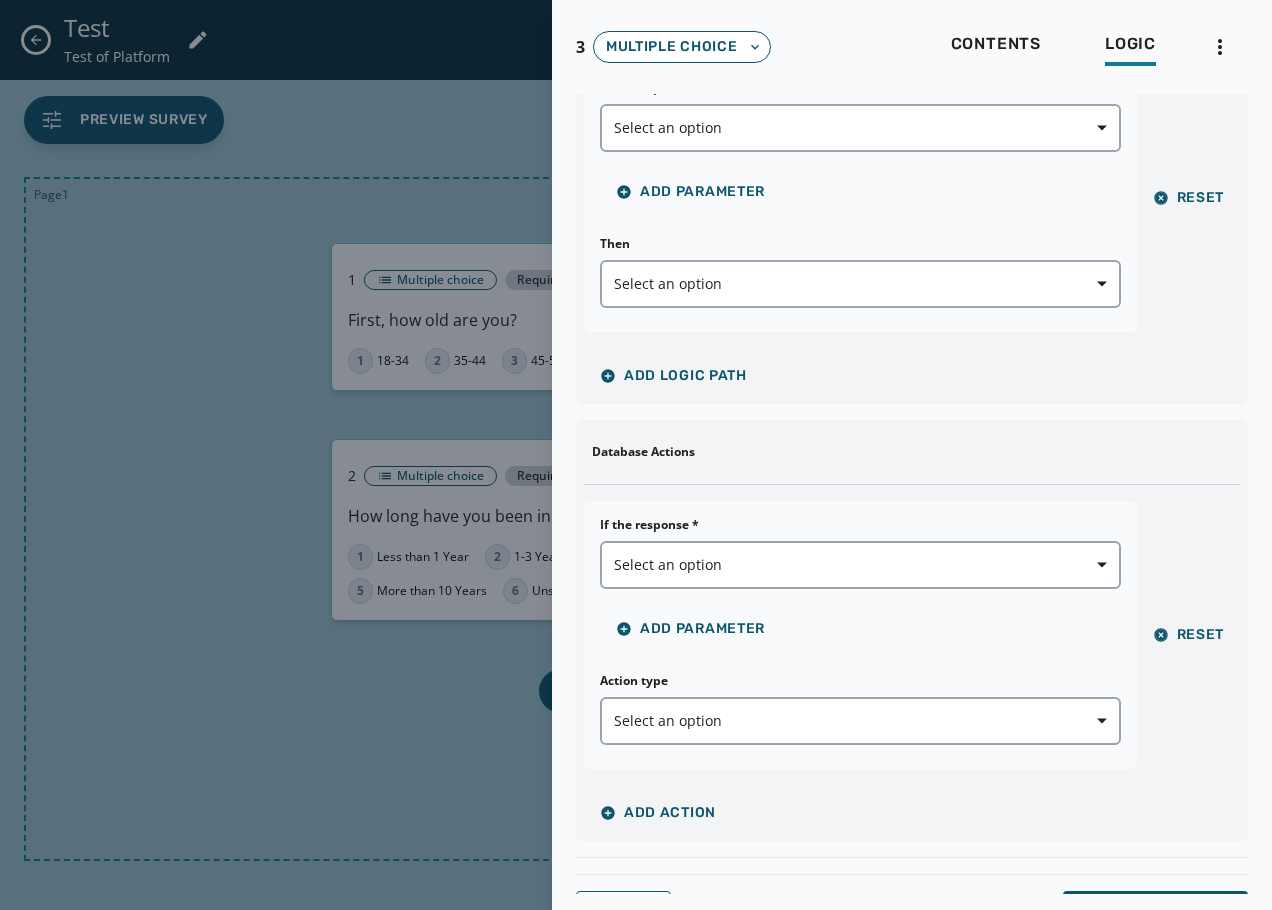 scroll, scrollTop: 152, scrollLeft: 0, axis: vertical 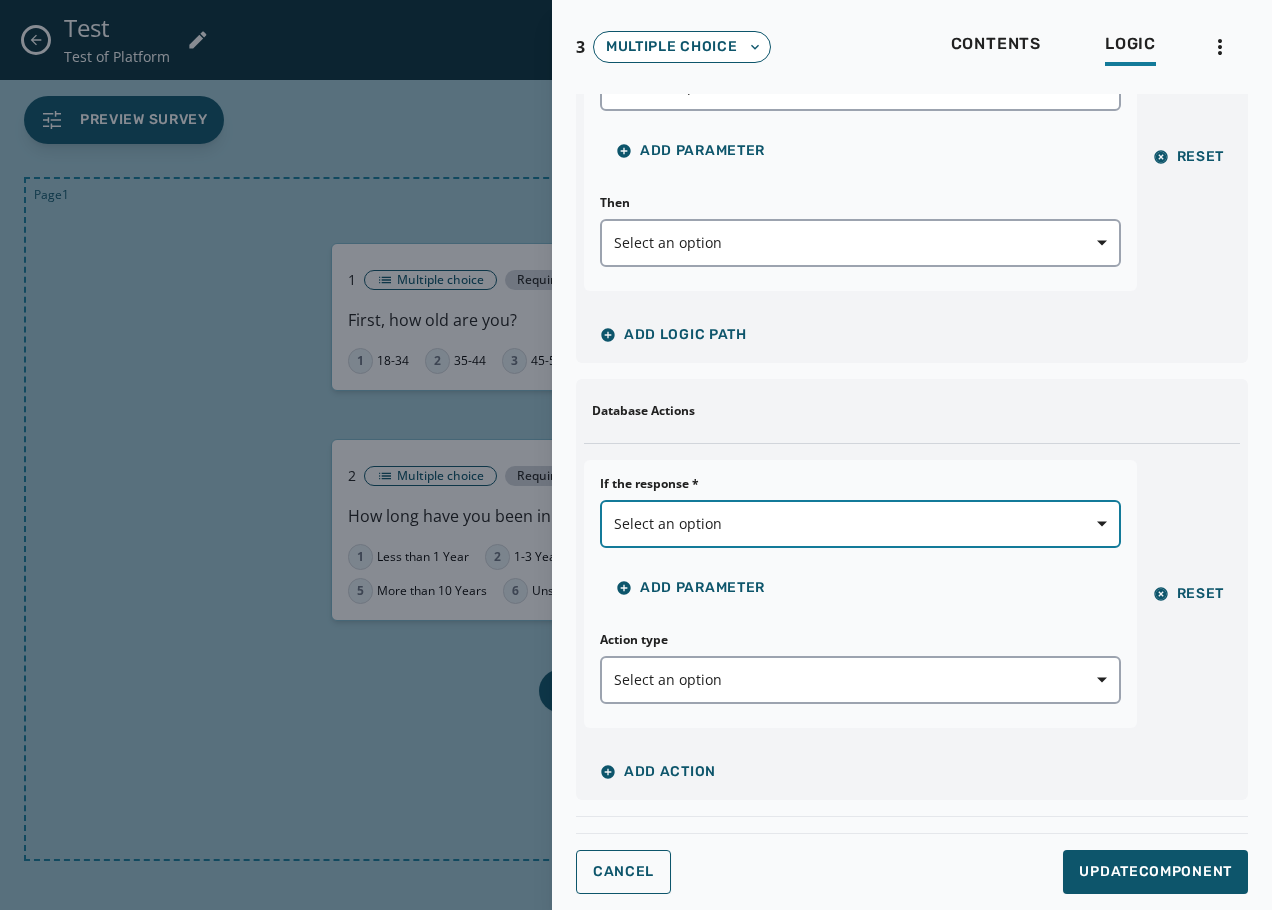 click on "Select an option" at bounding box center (860, 524) 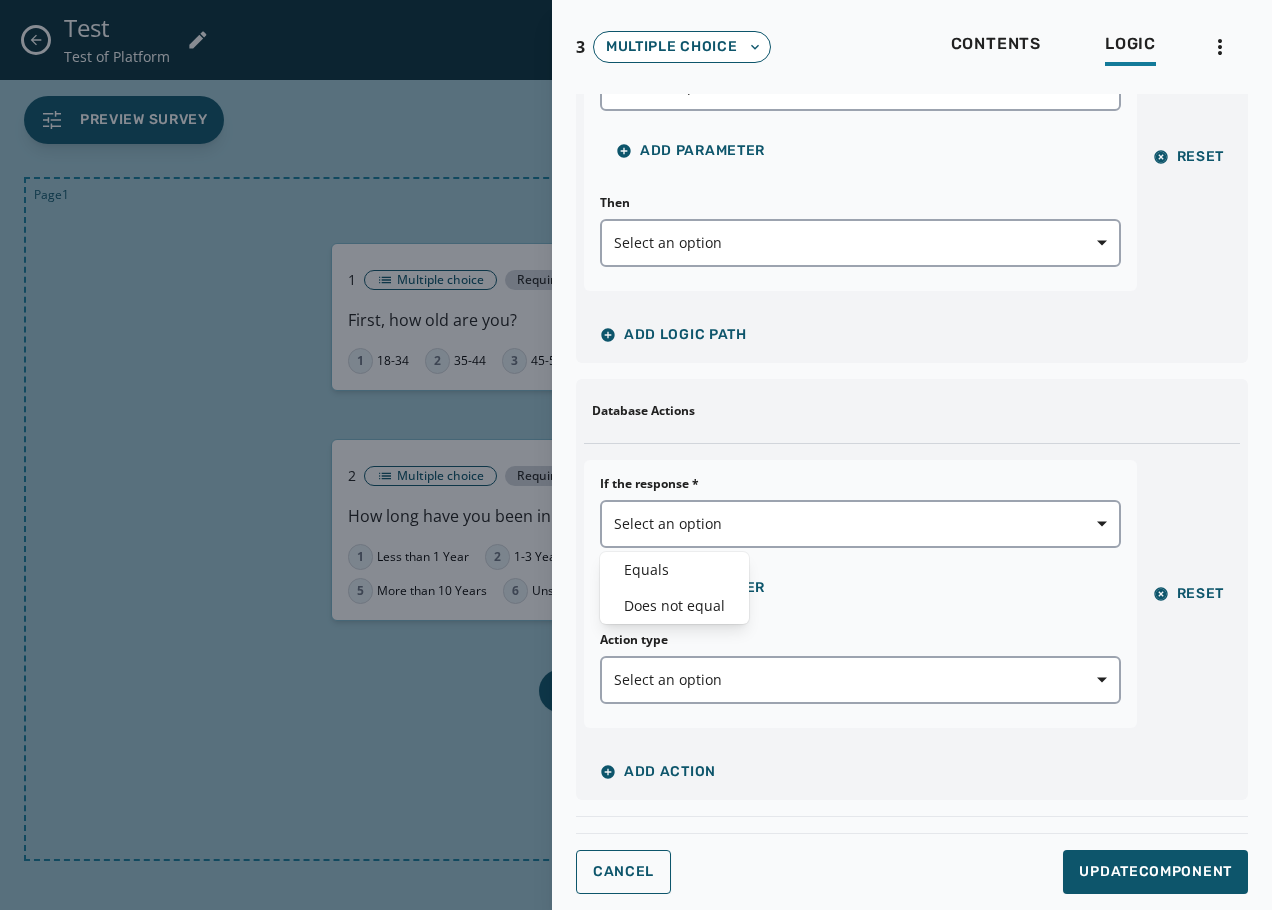 click on "If the response * Select an option Equals Does not equal  Add Parameter Action type Select an option" at bounding box center (860, 594) 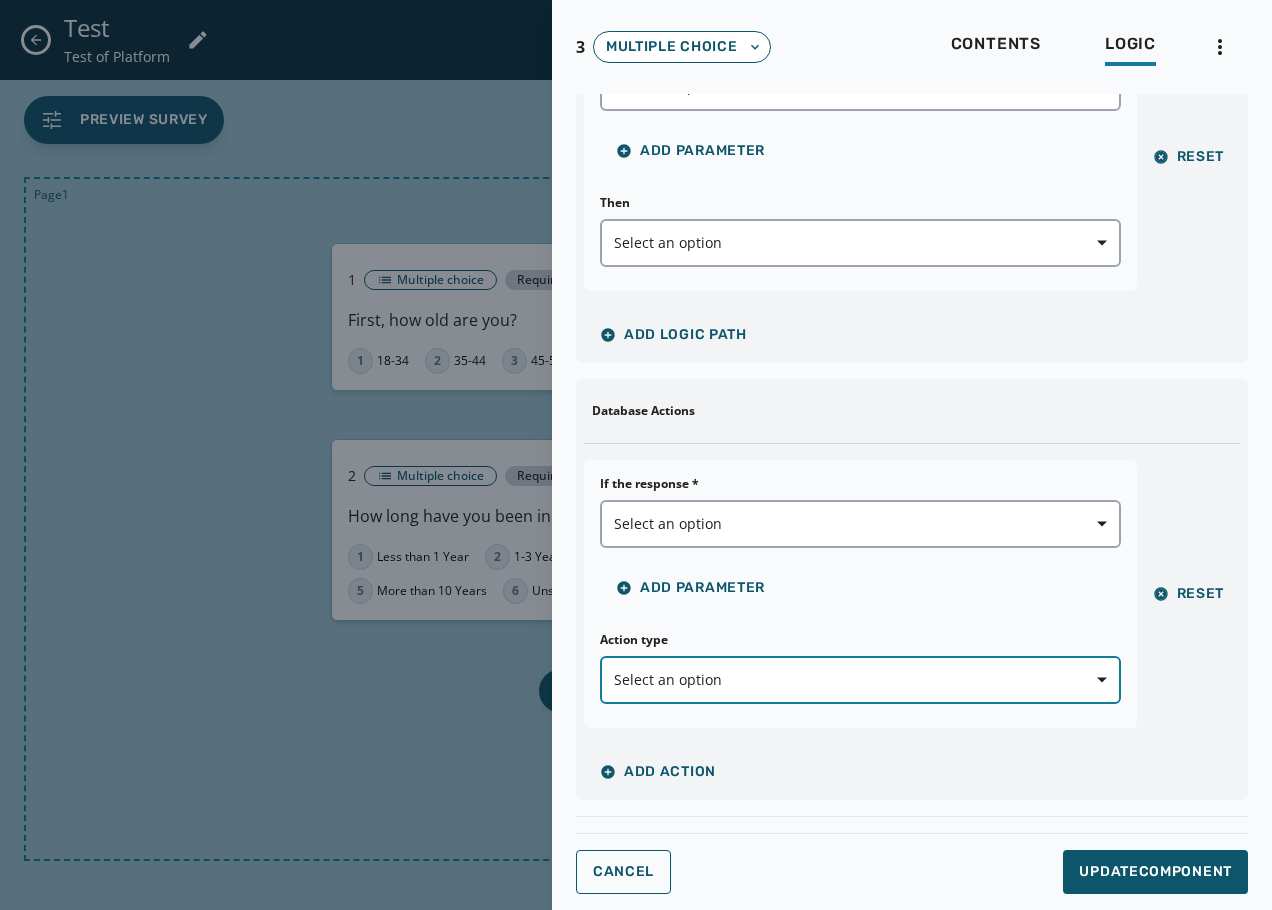 click on "Select an option" at bounding box center (860, 680) 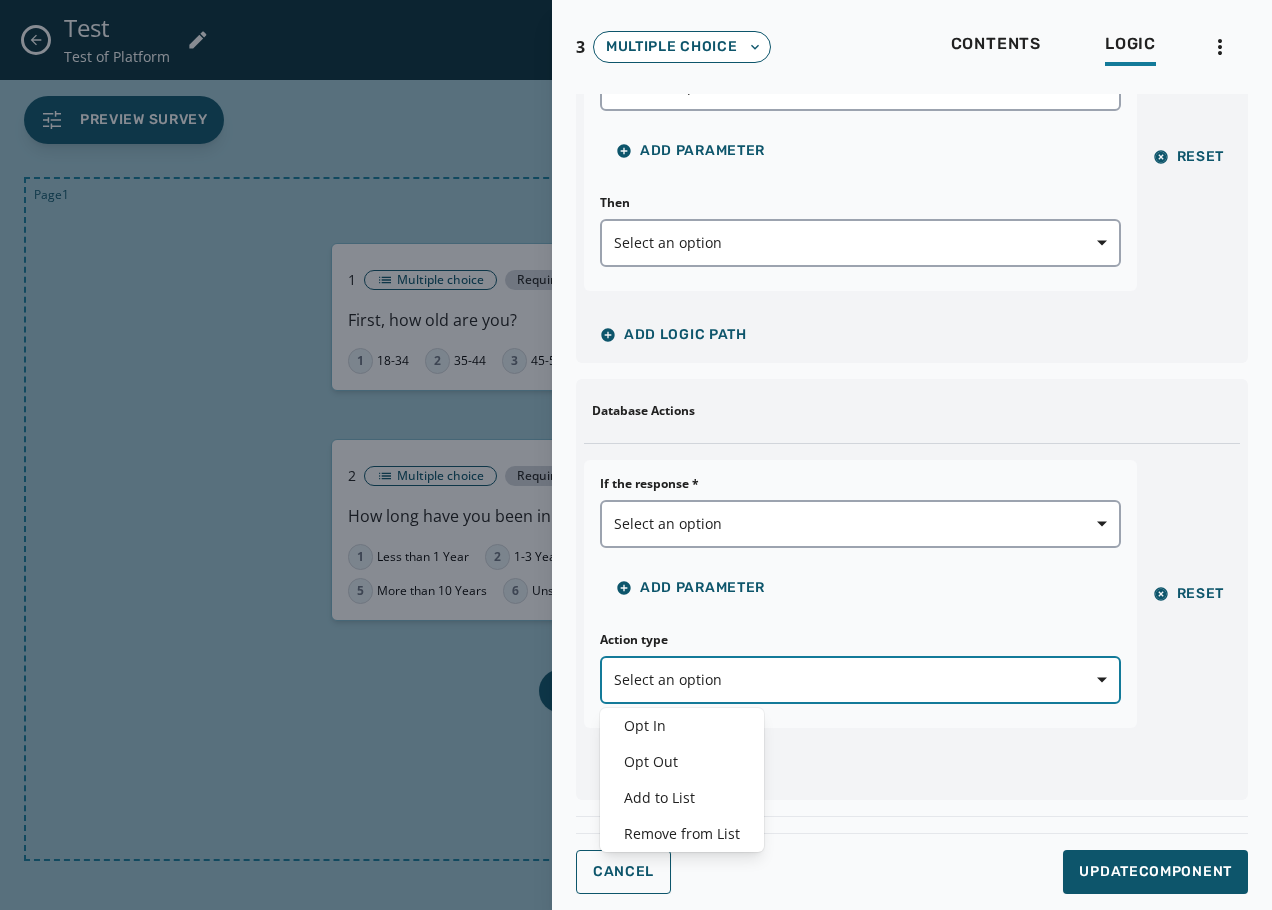 click on "Select an option" at bounding box center (860, 680) 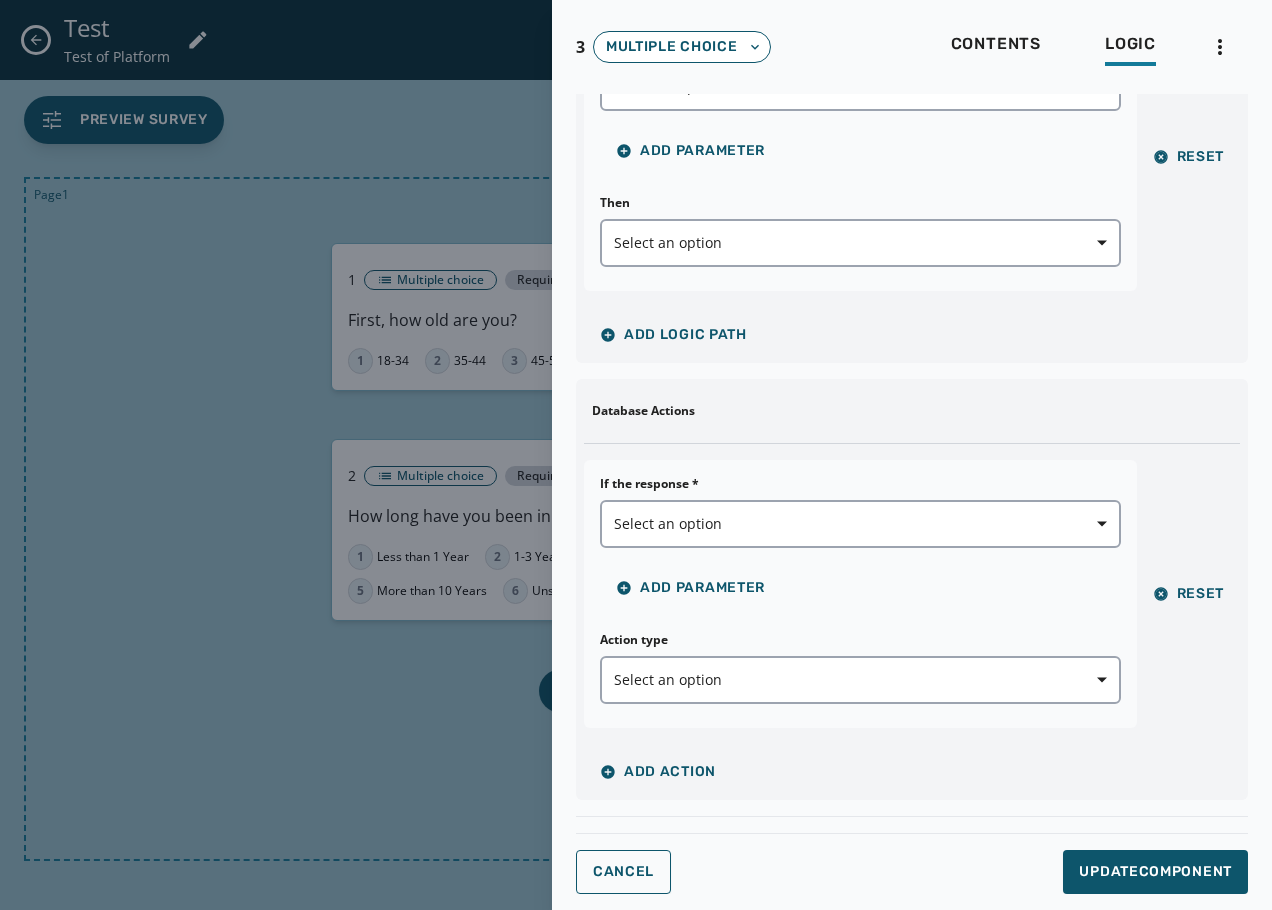 click on "Database Actions" at bounding box center [912, 407] 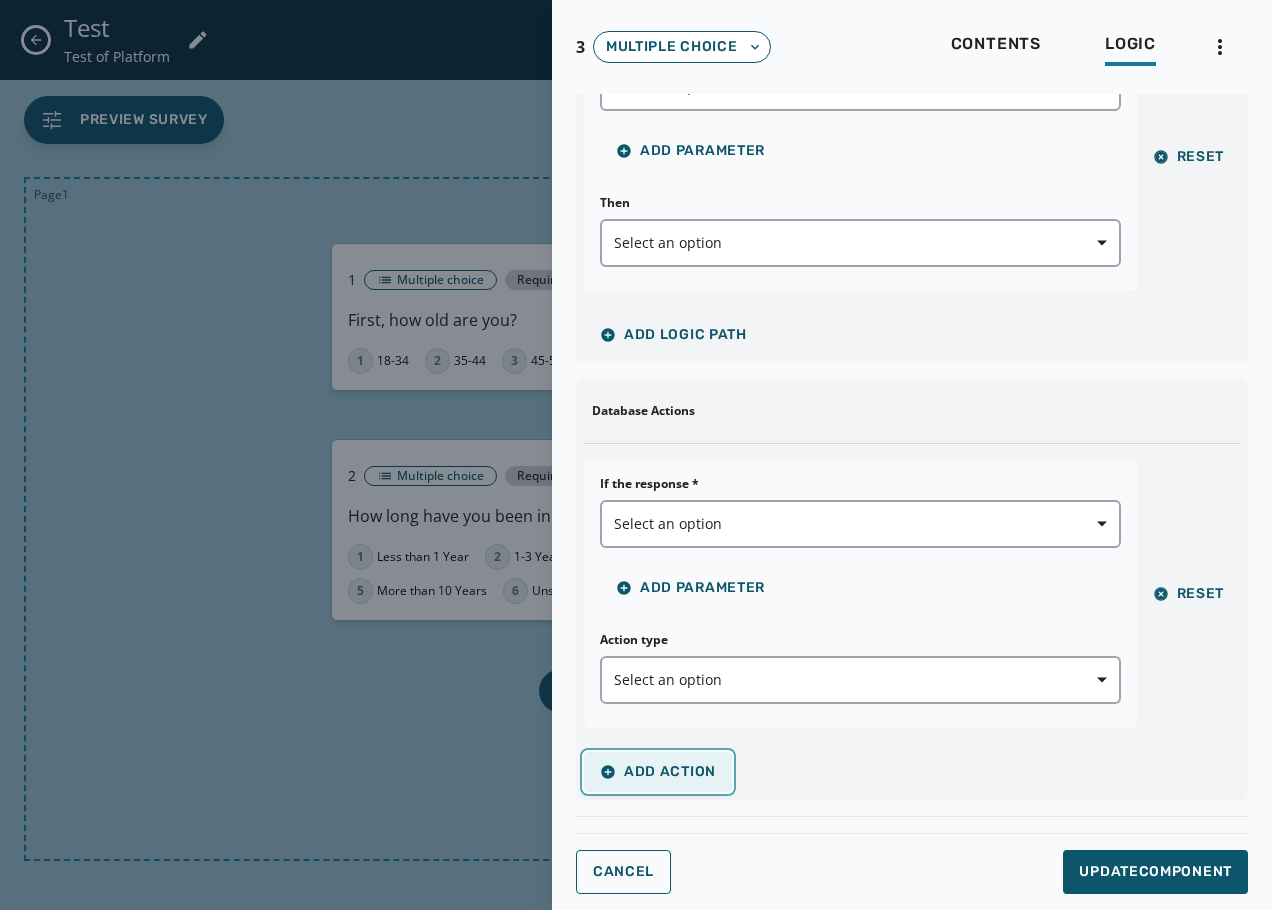 click on "Add Action" at bounding box center (658, 772) 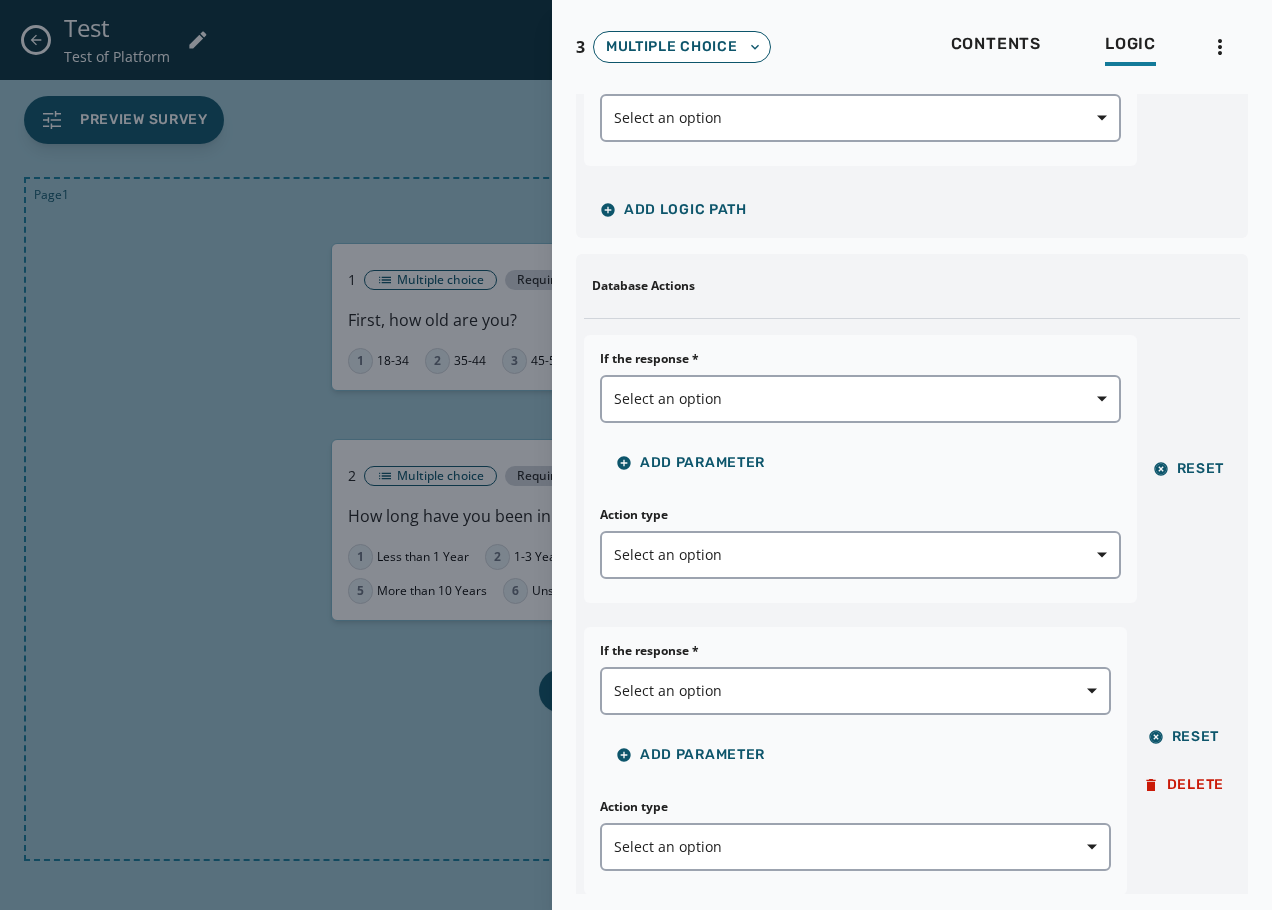 scroll, scrollTop: 444, scrollLeft: 0, axis: vertical 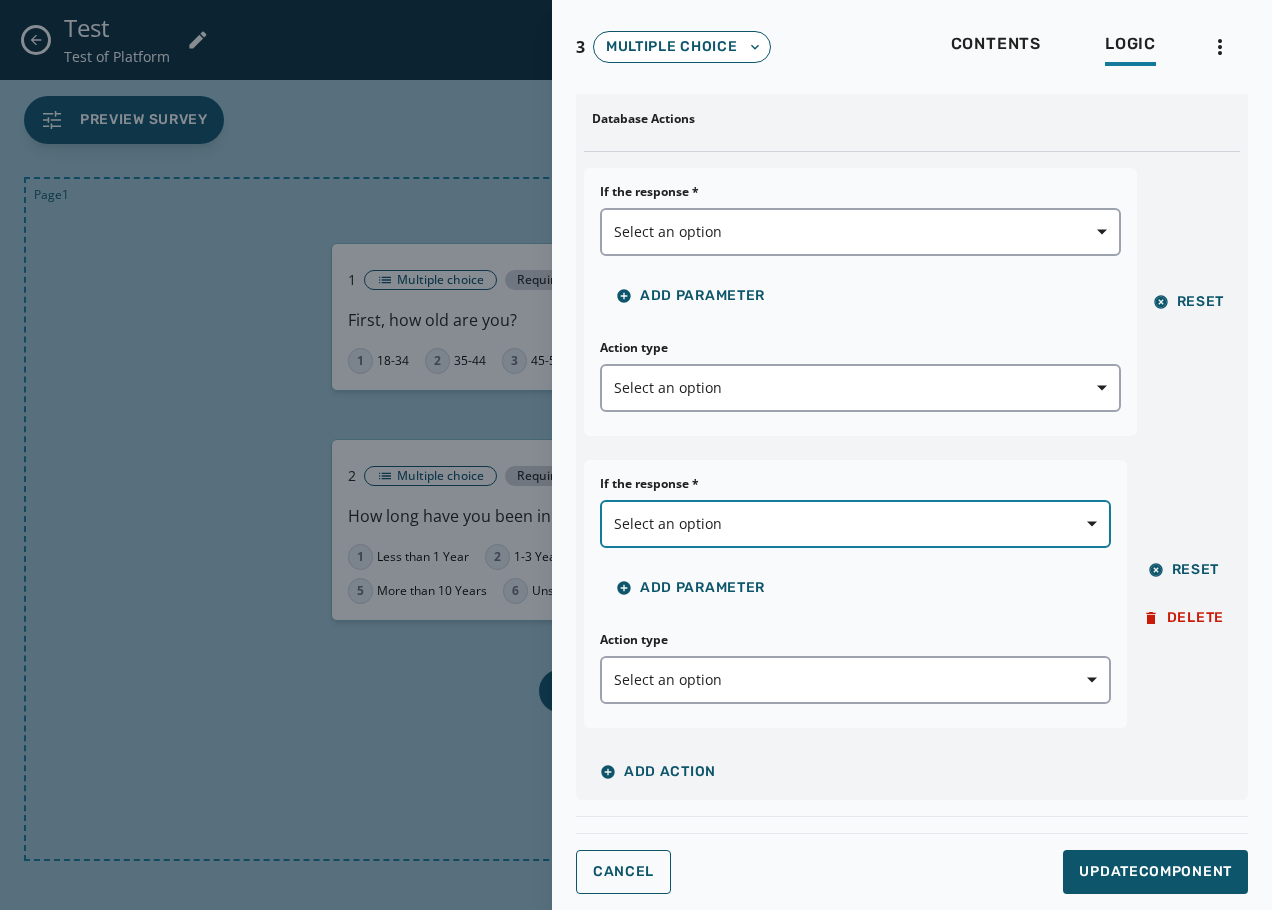 click on "Select an option" at bounding box center [855, 524] 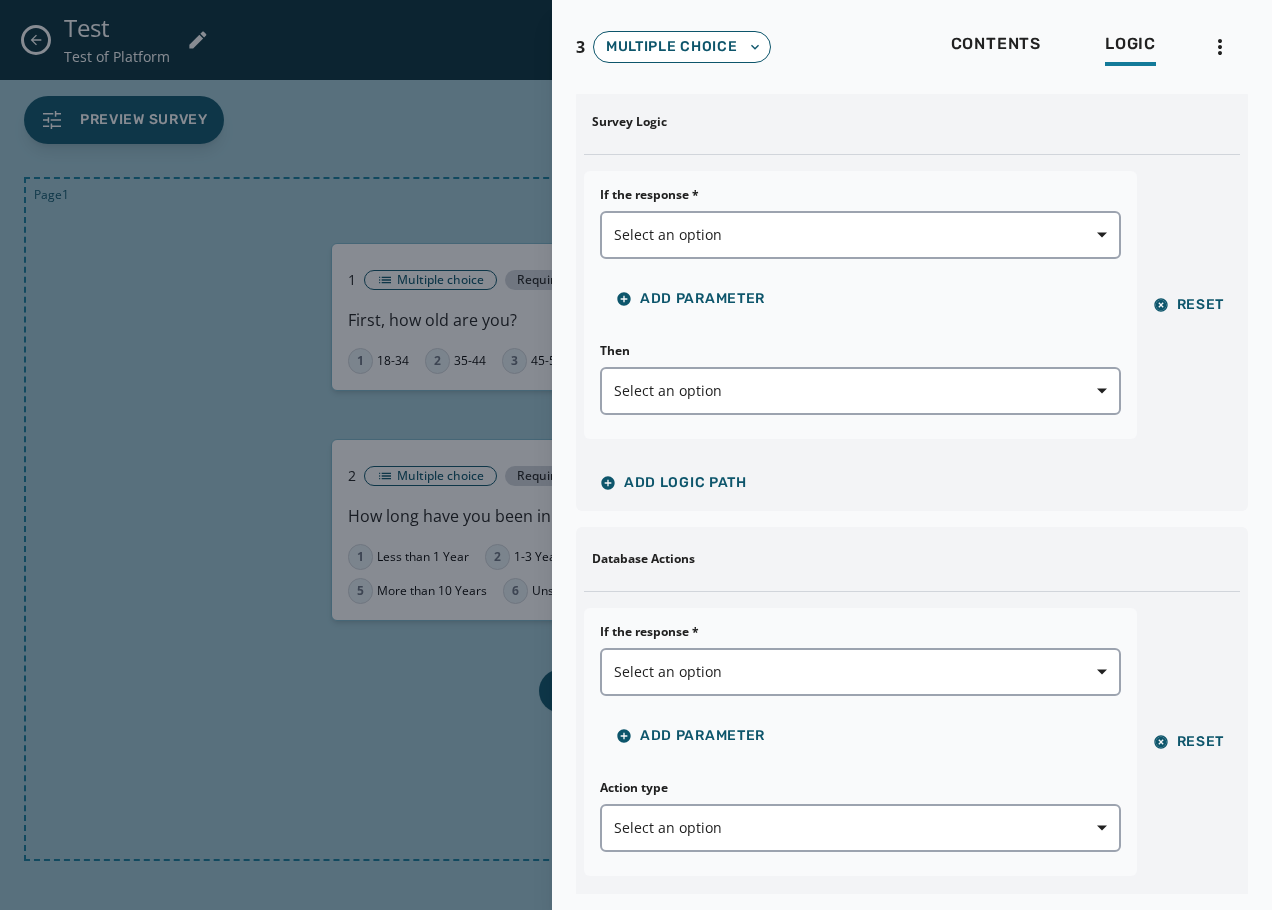 scroll, scrollTop: 0, scrollLeft: 0, axis: both 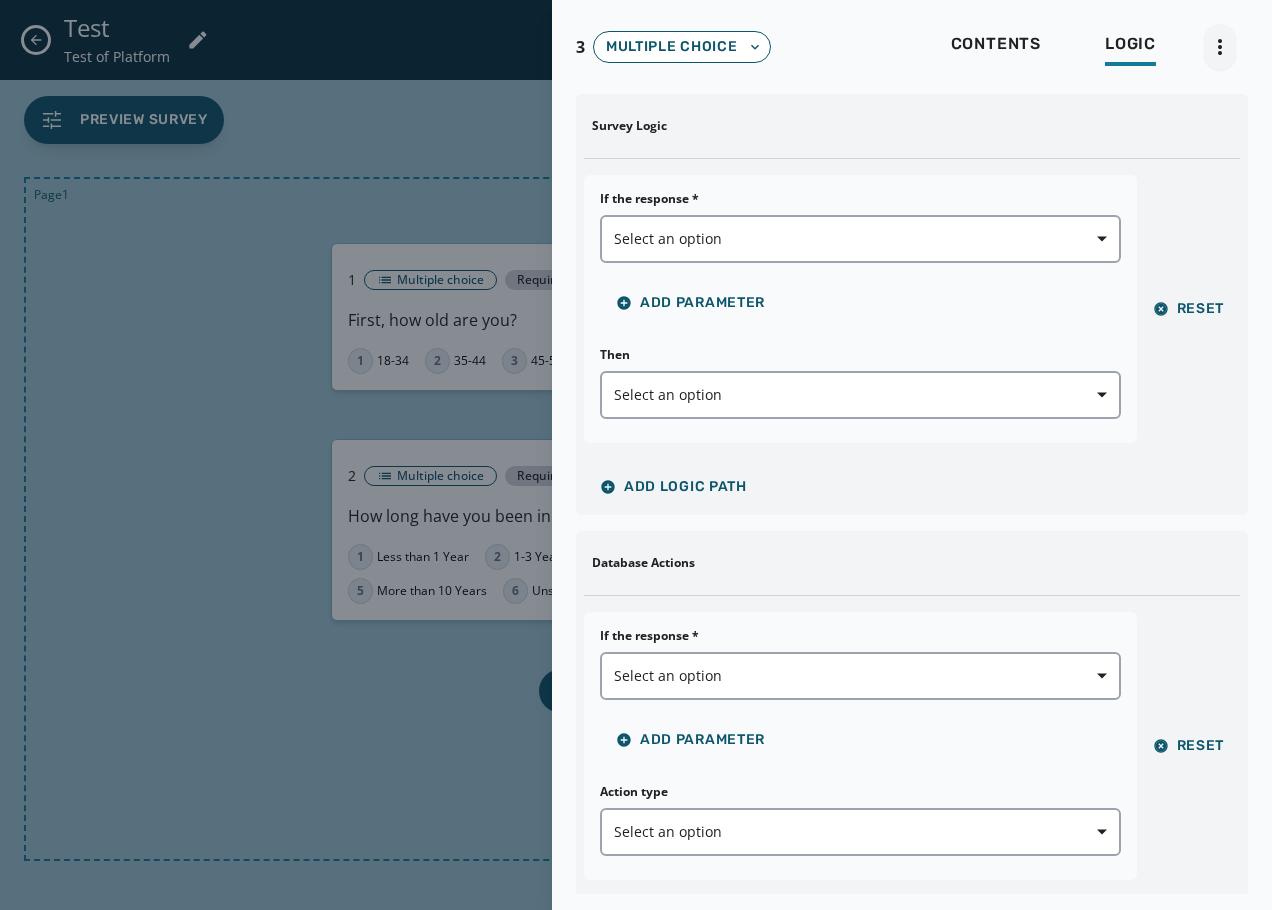 click on "3 Multiple choice Contents Logic Survey Logic If the response * Select an option  Add Parameter Then Select an option Reset  Add Logic Path Database Actions If the response * Select an option  Add Parameter Action type Select an option Reset If the response * Select an option Equals Does not equal  Add Parameter Action type Select an option Reset  Delete  Add Action Cancel Update  Component" at bounding box center (912, 455) 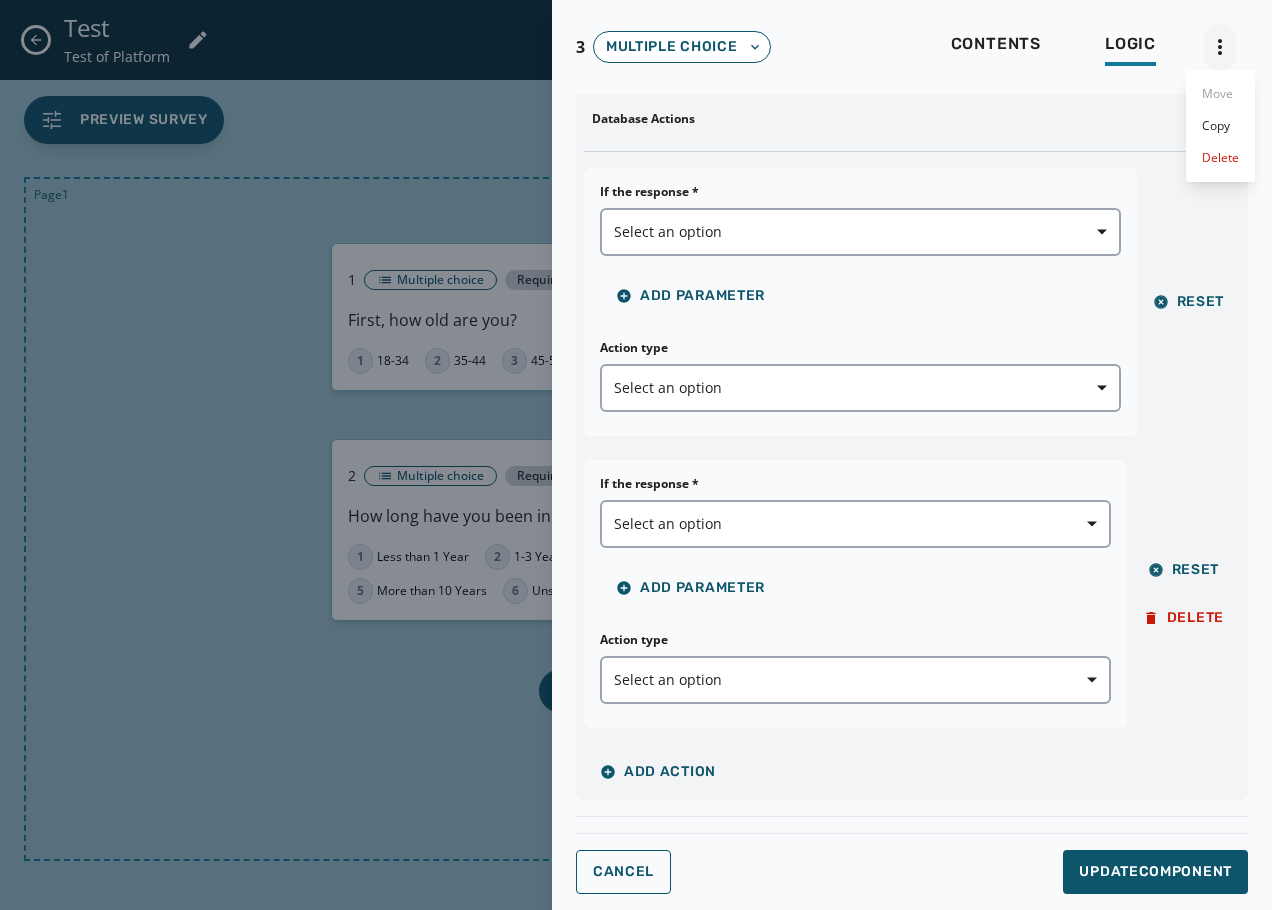 click on "**********" at bounding box center [636, 455] 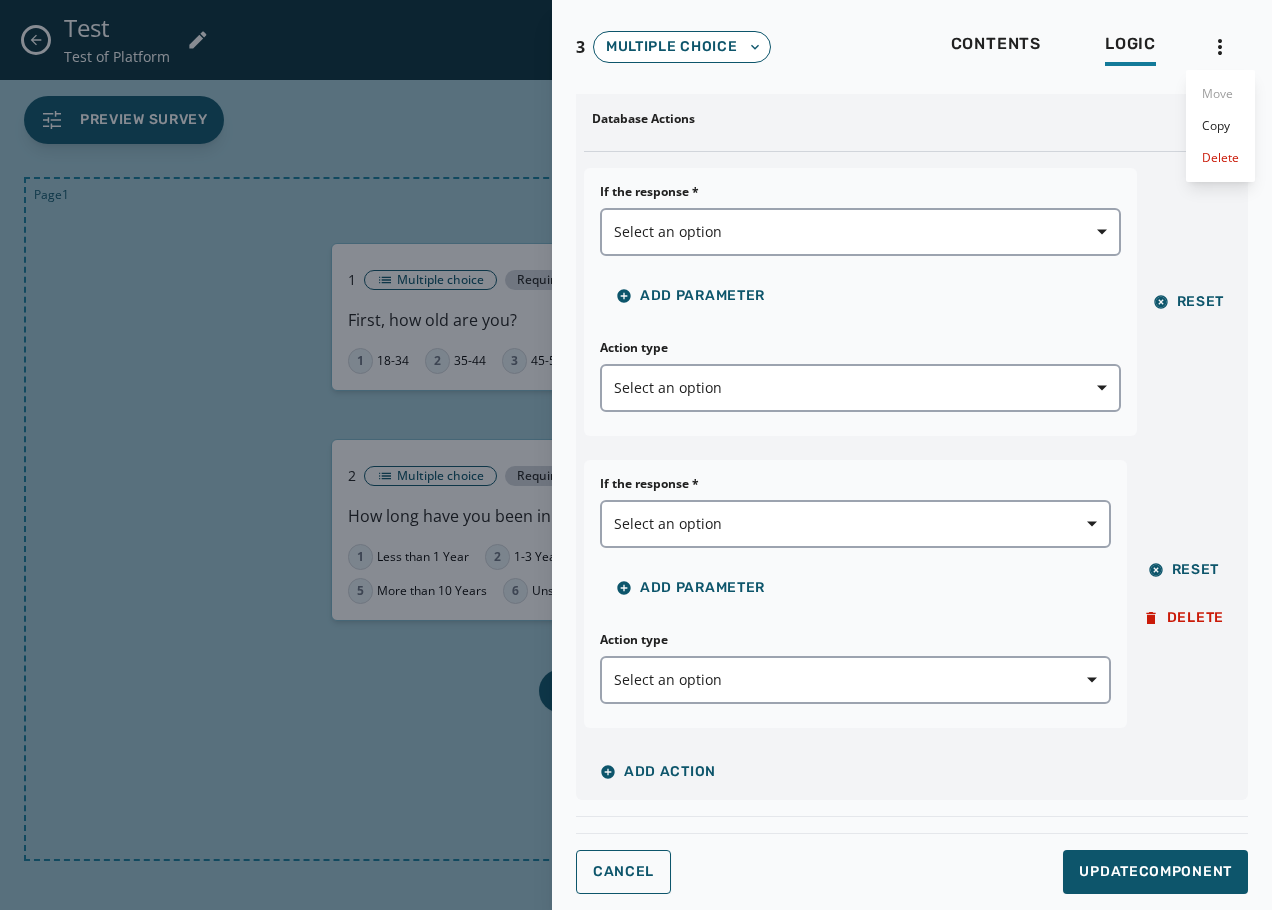 drag, startPoint x: 1161, startPoint y: 556, endPoint x: 1157, endPoint y: 522, distance: 34.234486 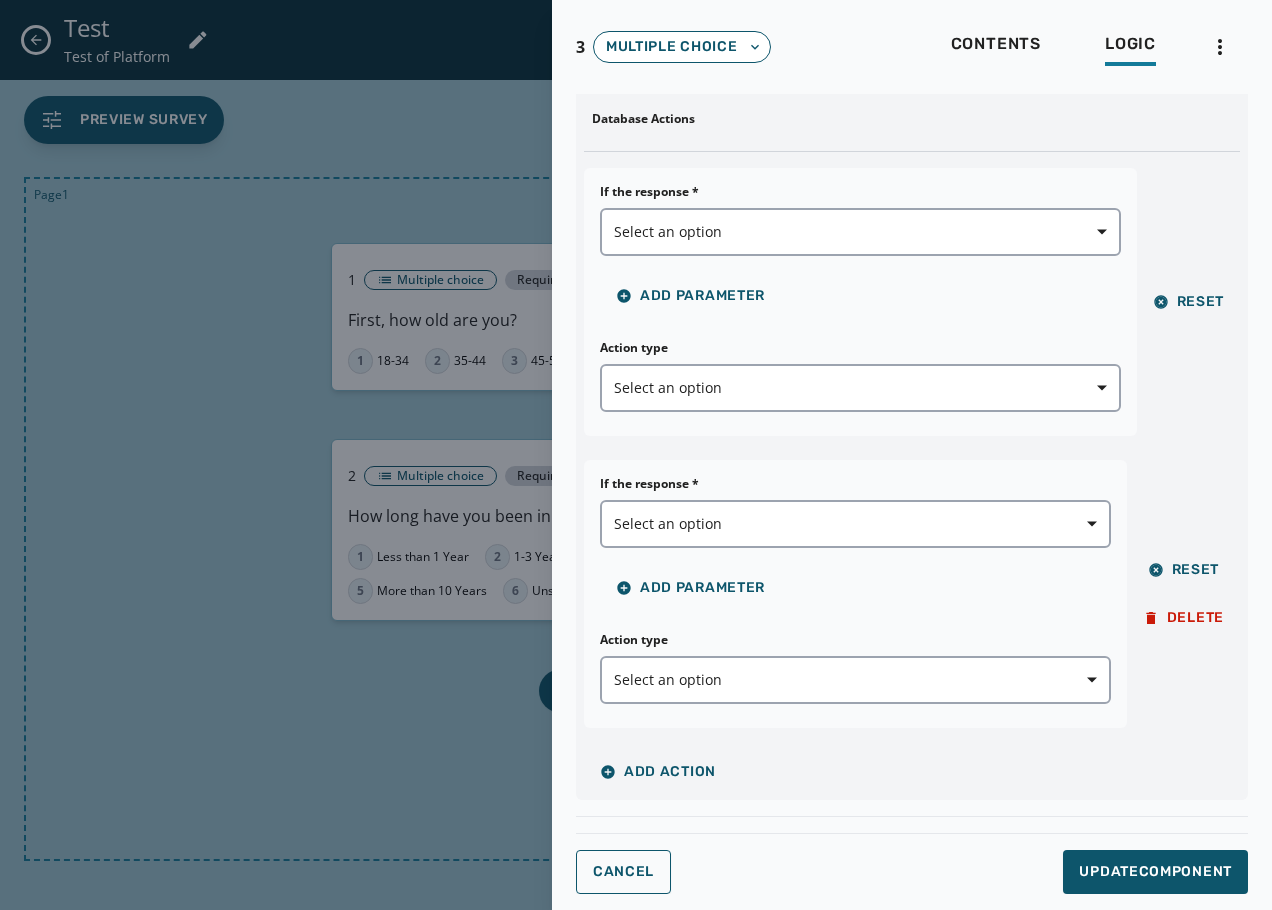 click at bounding box center (636, 455) 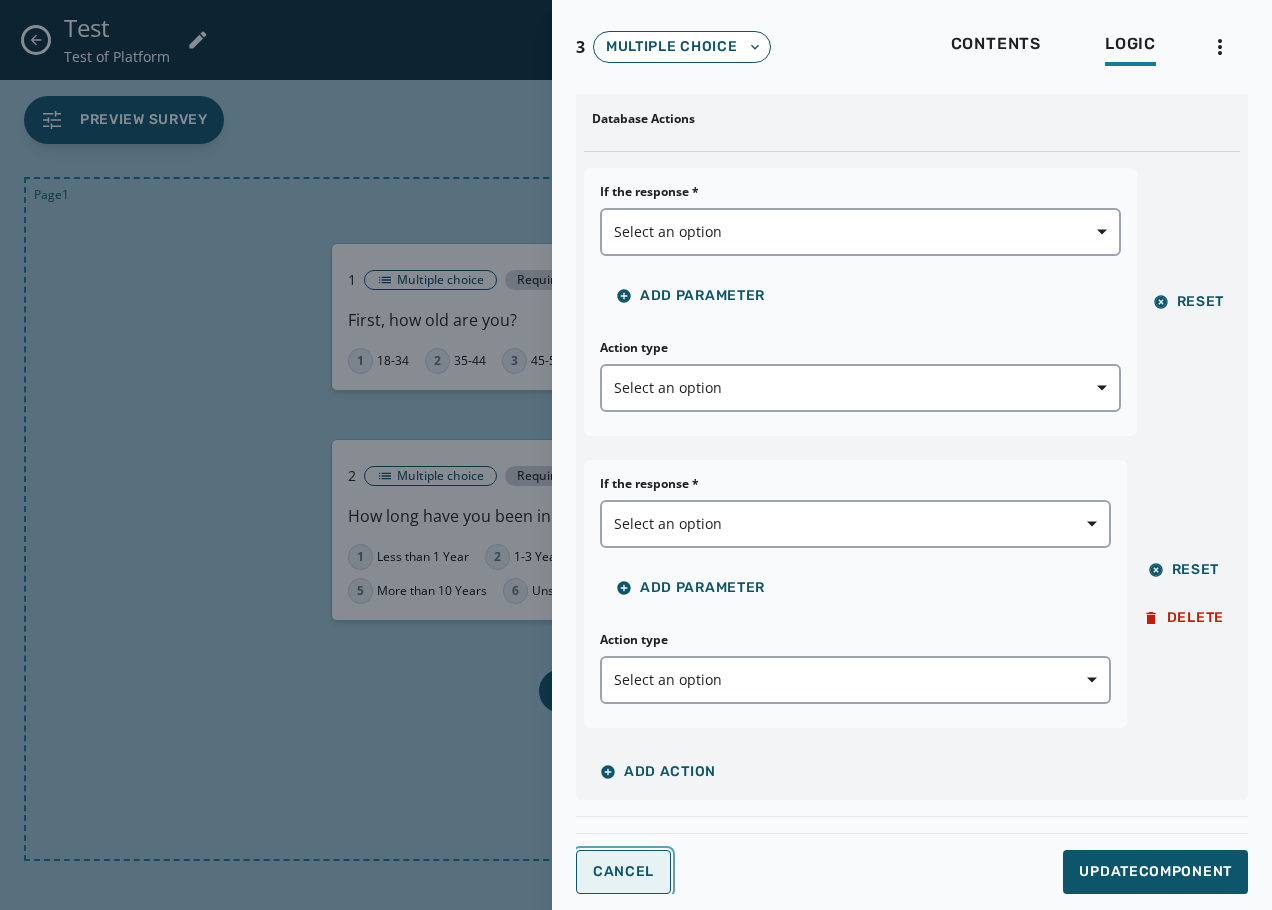click on "Cancel" at bounding box center [623, 872] 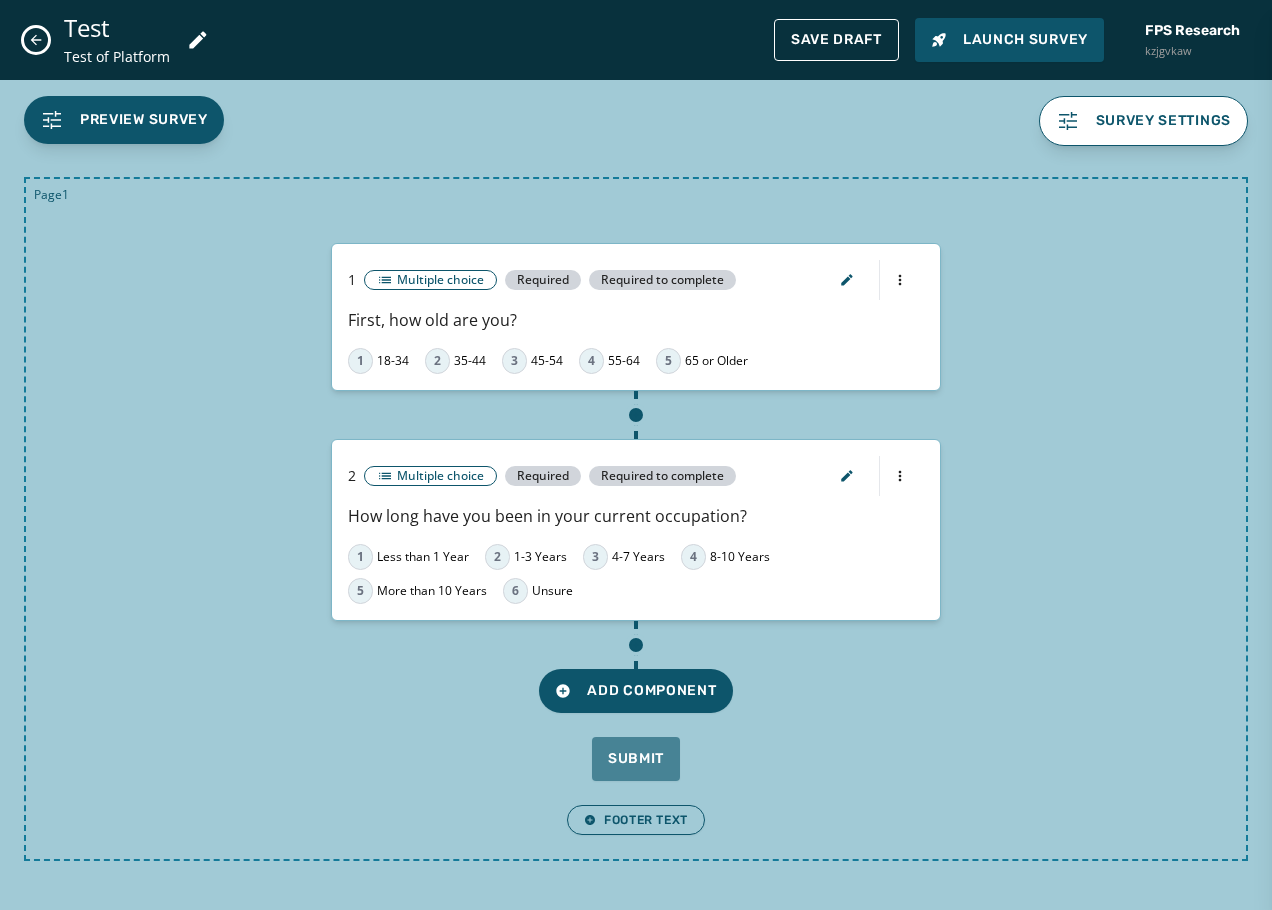 scroll, scrollTop: 0, scrollLeft: 0, axis: both 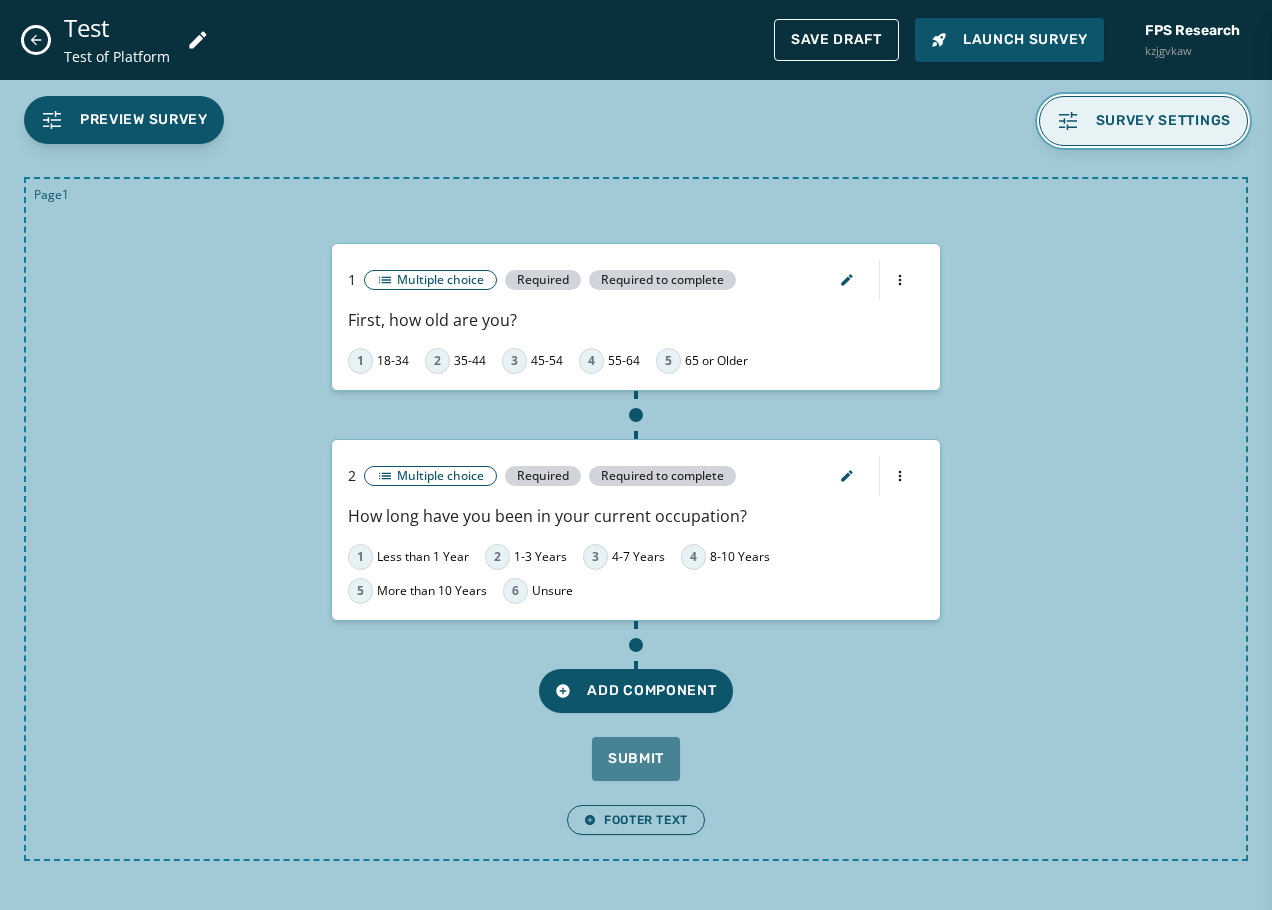 click on "Survey settings" at bounding box center [1164, 121] 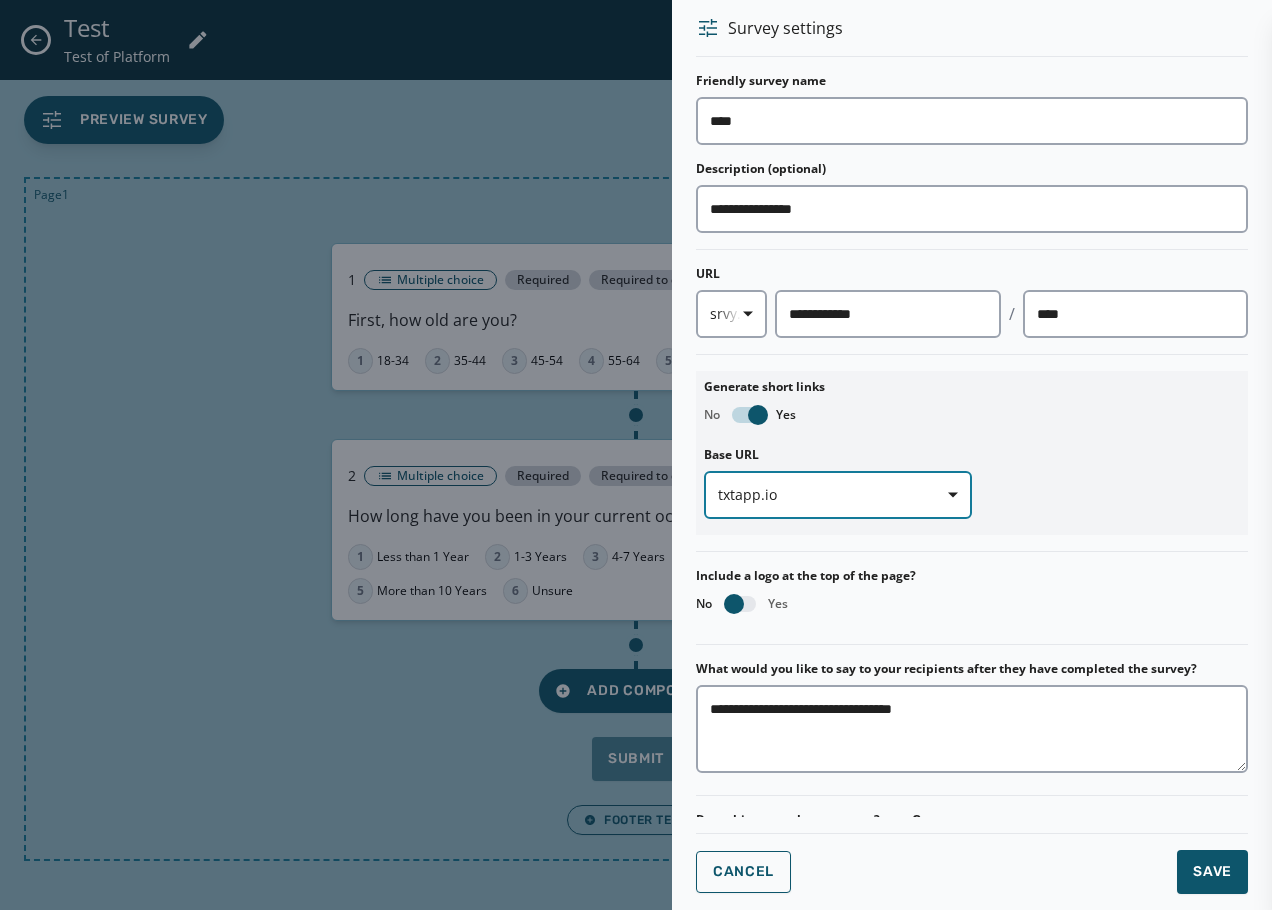 click on "txtapp.io" at bounding box center [838, 495] 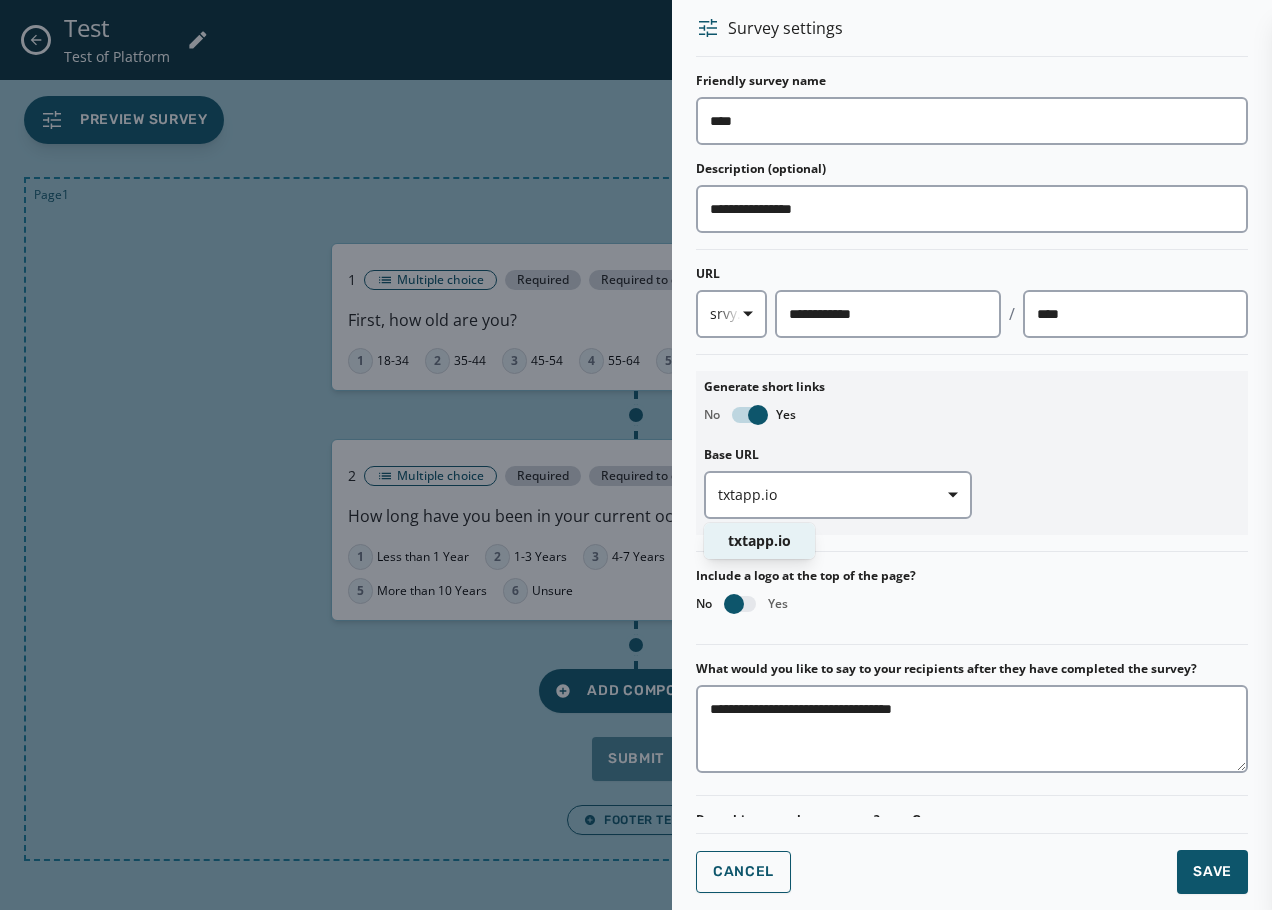click on "Generate short links No Yes Base URL txtapp.io txtapp.io" at bounding box center [972, 453] 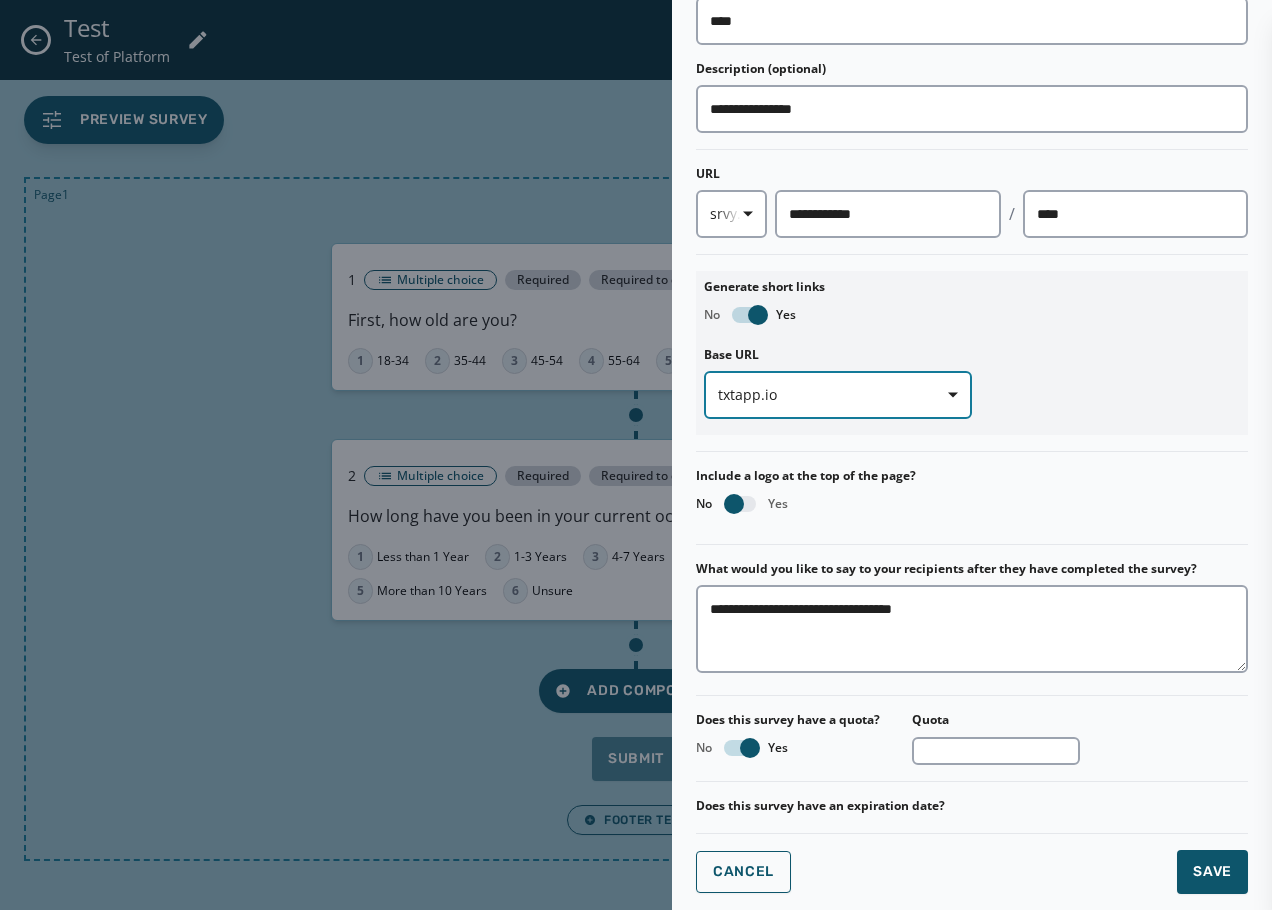 scroll, scrollTop: 124, scrollLeft: 0, axis: vertical 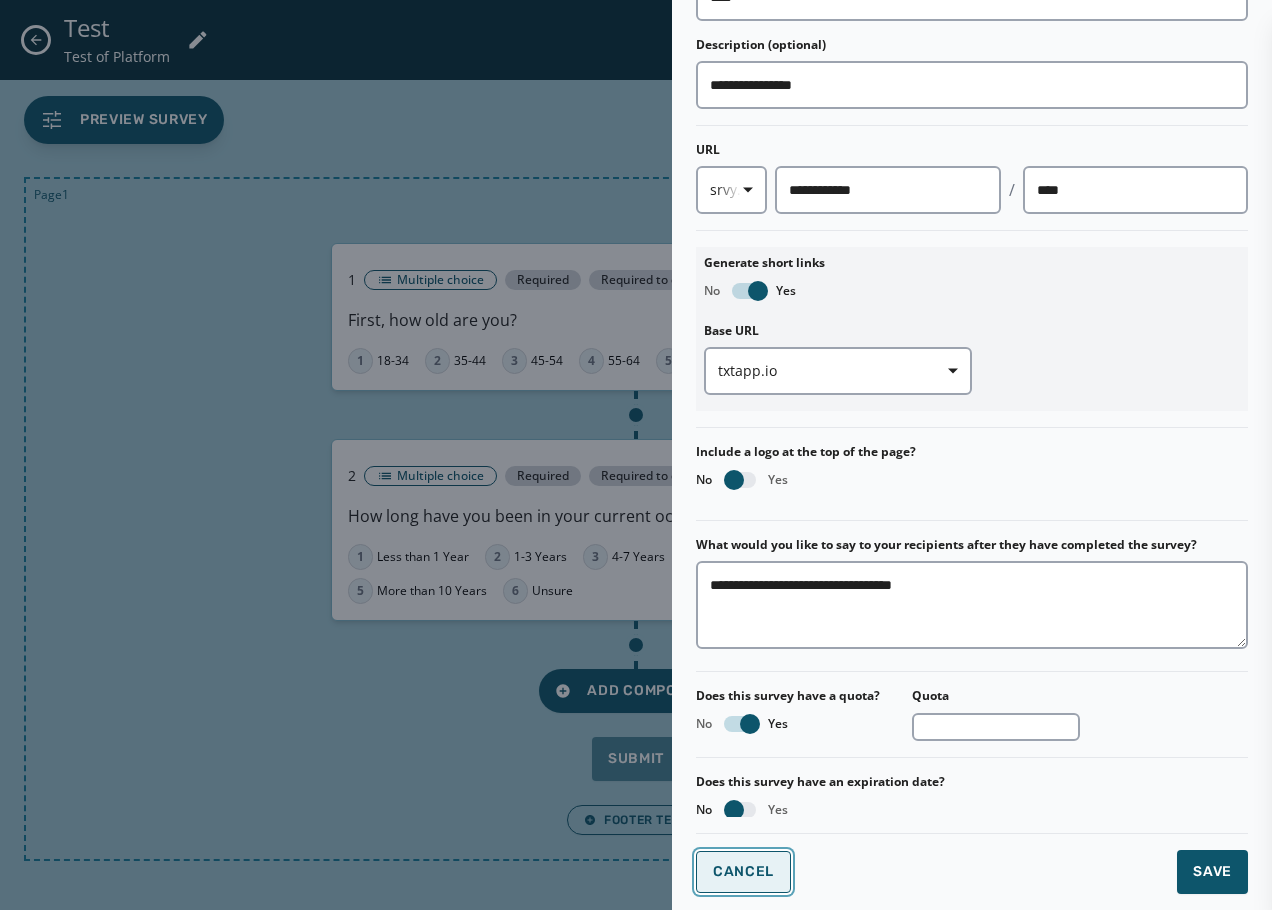 click on "Cancel" at bounding box center [743, 872] 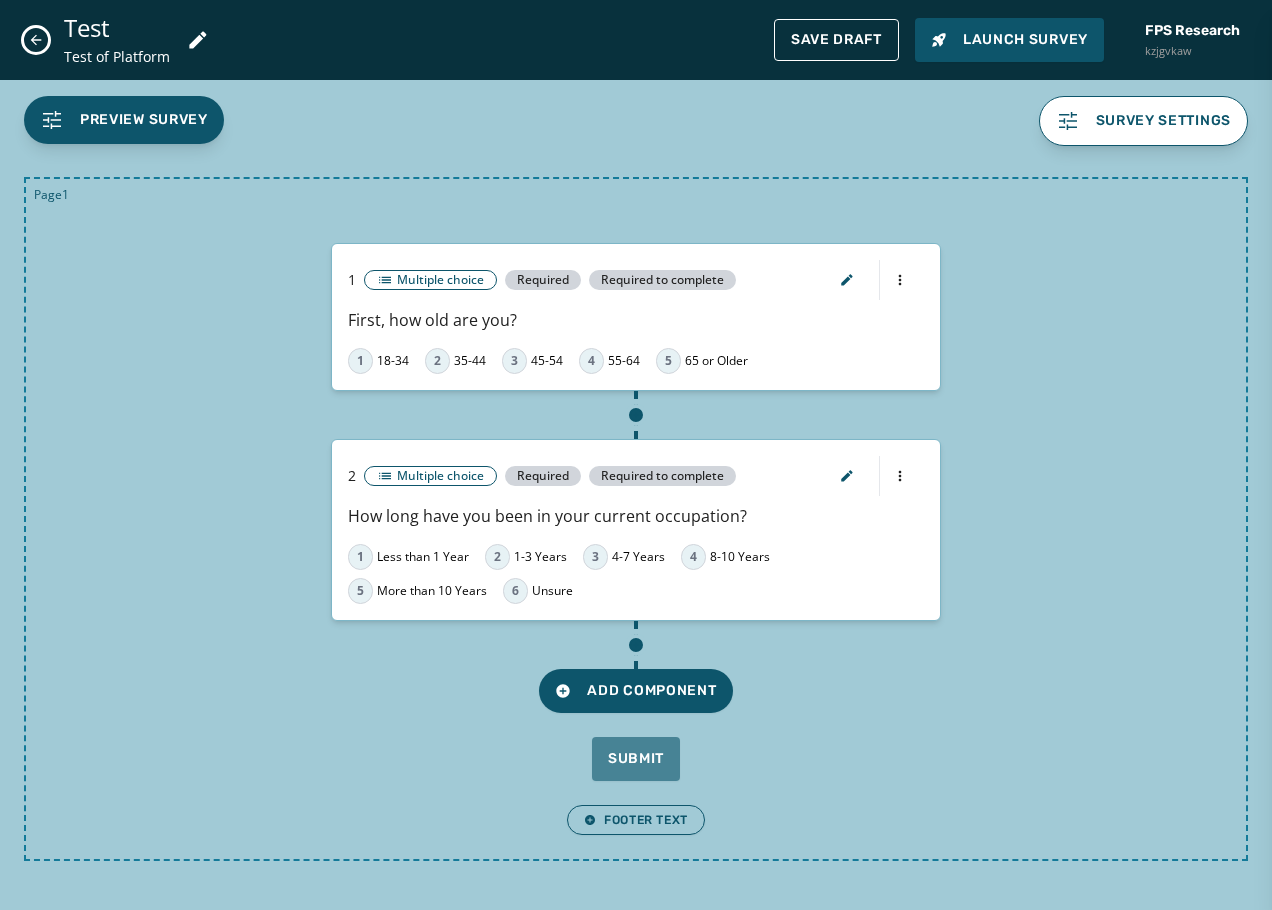 drag, startPoint x: 64, startPoint y: 650, endPoint x: 536, endPoint y: 665, distance: 472.23828 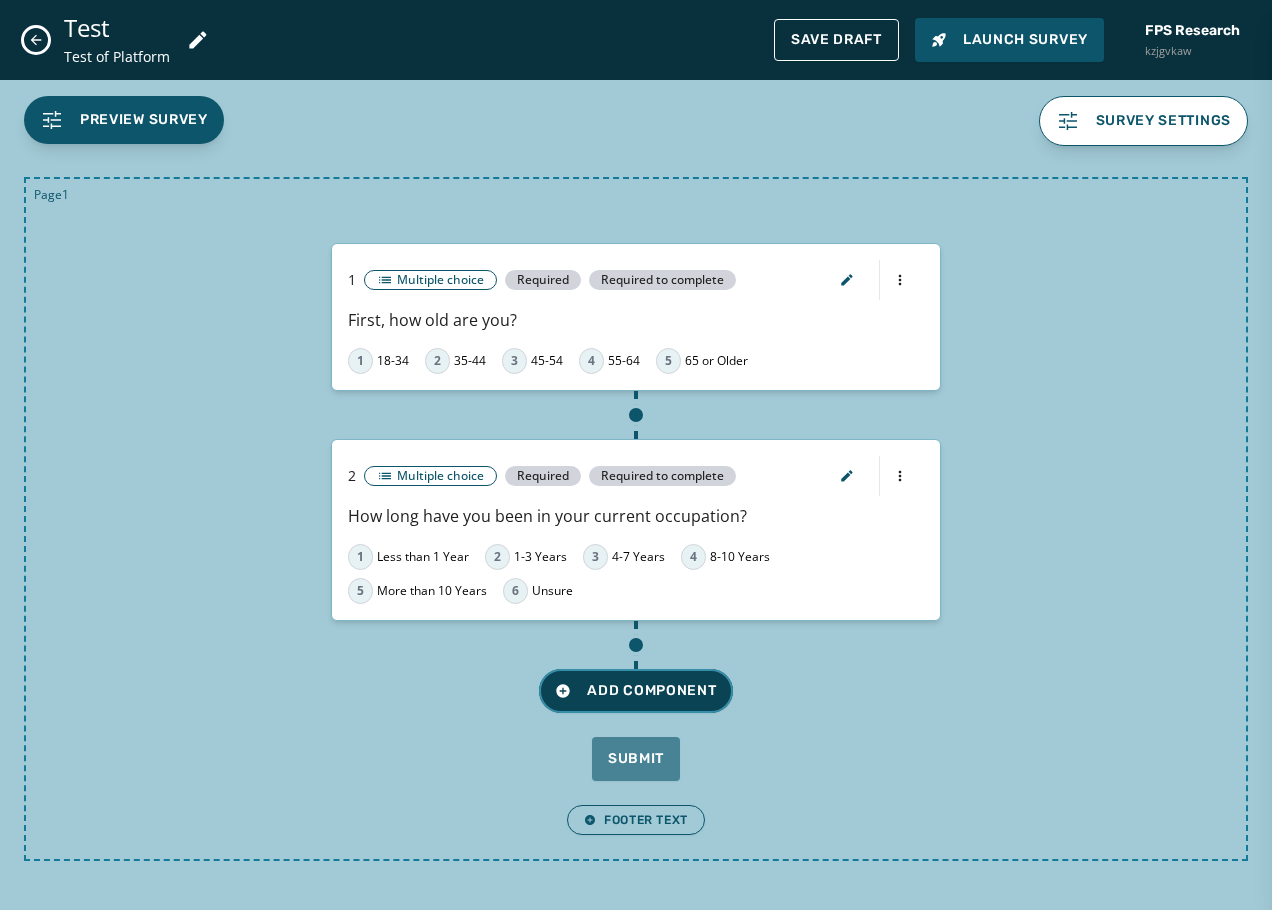 click on "Add Component" at bounding box center (635, 691) 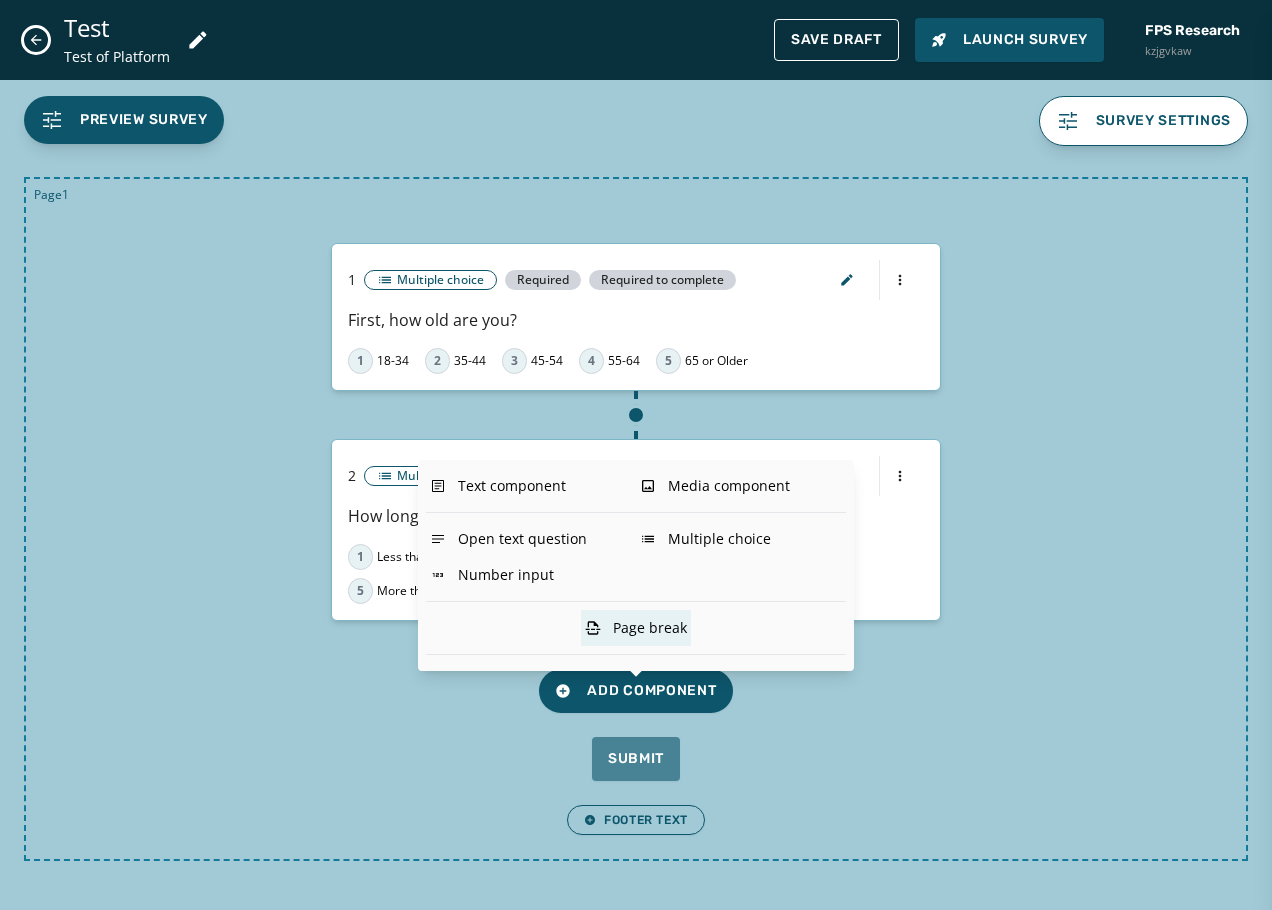 click on "Page break" at bounding box center [636, 628] 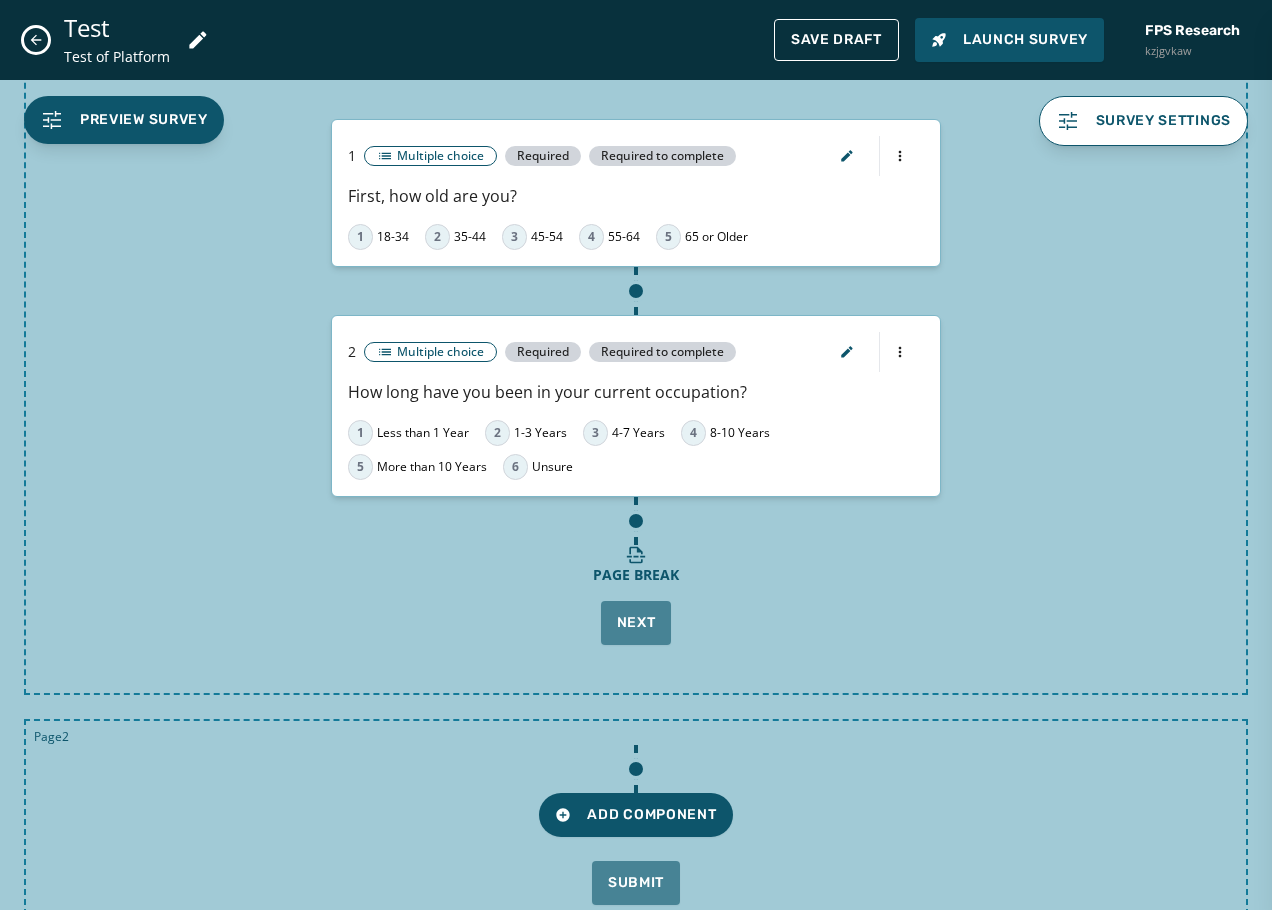 scroll, scrollTop: 198, scrollLeft: 0, axis: vertical 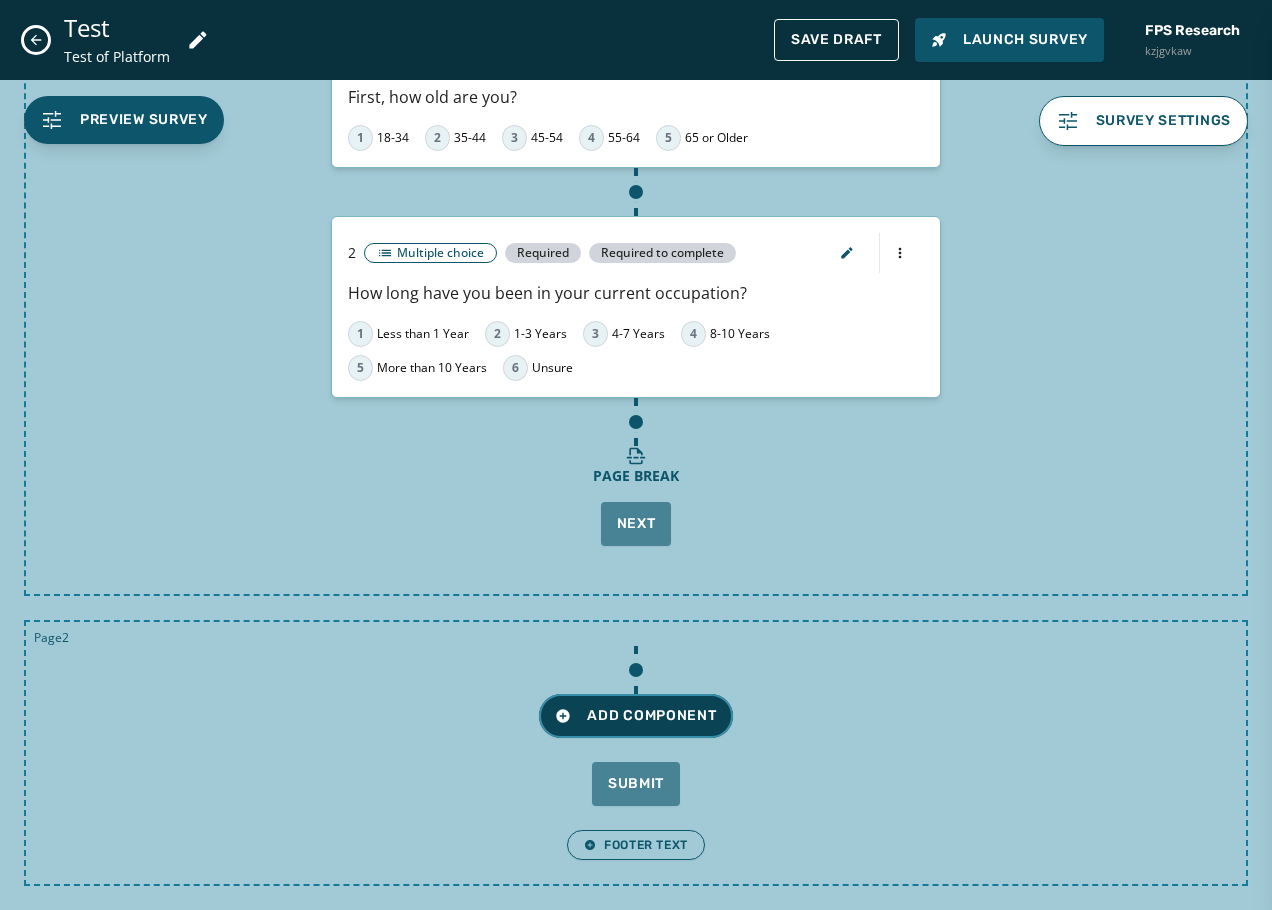 click on "Add Component" at bounding box center [635, 716] 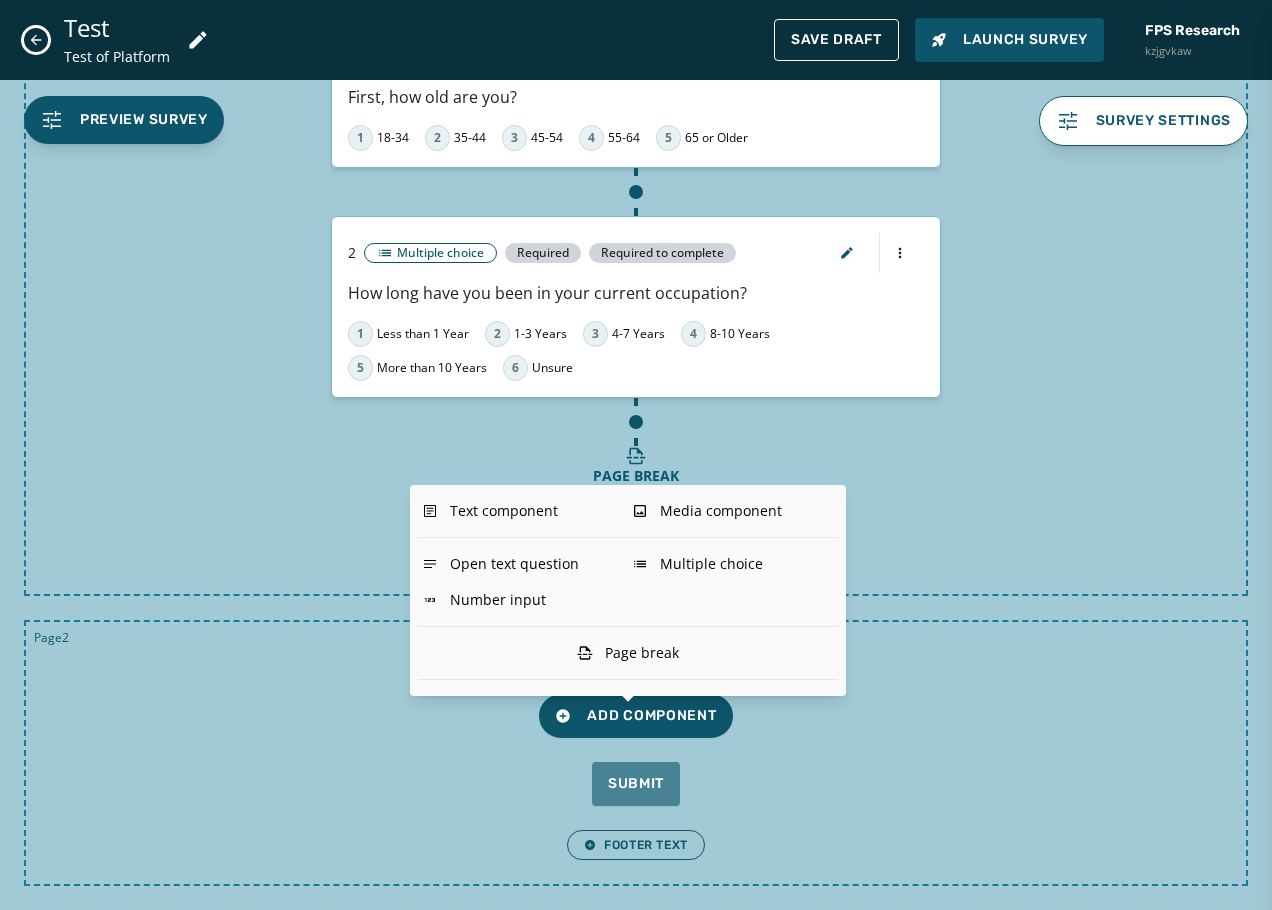 click on "Page  1 1 Multiple choice Required Required to complete First, how old are you? 1 18-34 2 35-44 3 45-54 4 55-64 5 65 or Older 2 Multiple choice Required Required to complete How long have you been in your current occupation? 1 Less than 1 Year 2 1-3 Years 3 4-7 Years 4 8-10 Years 5 More than 10 Years 6 Unsure Page break Next" at bounding box center [636, 275] 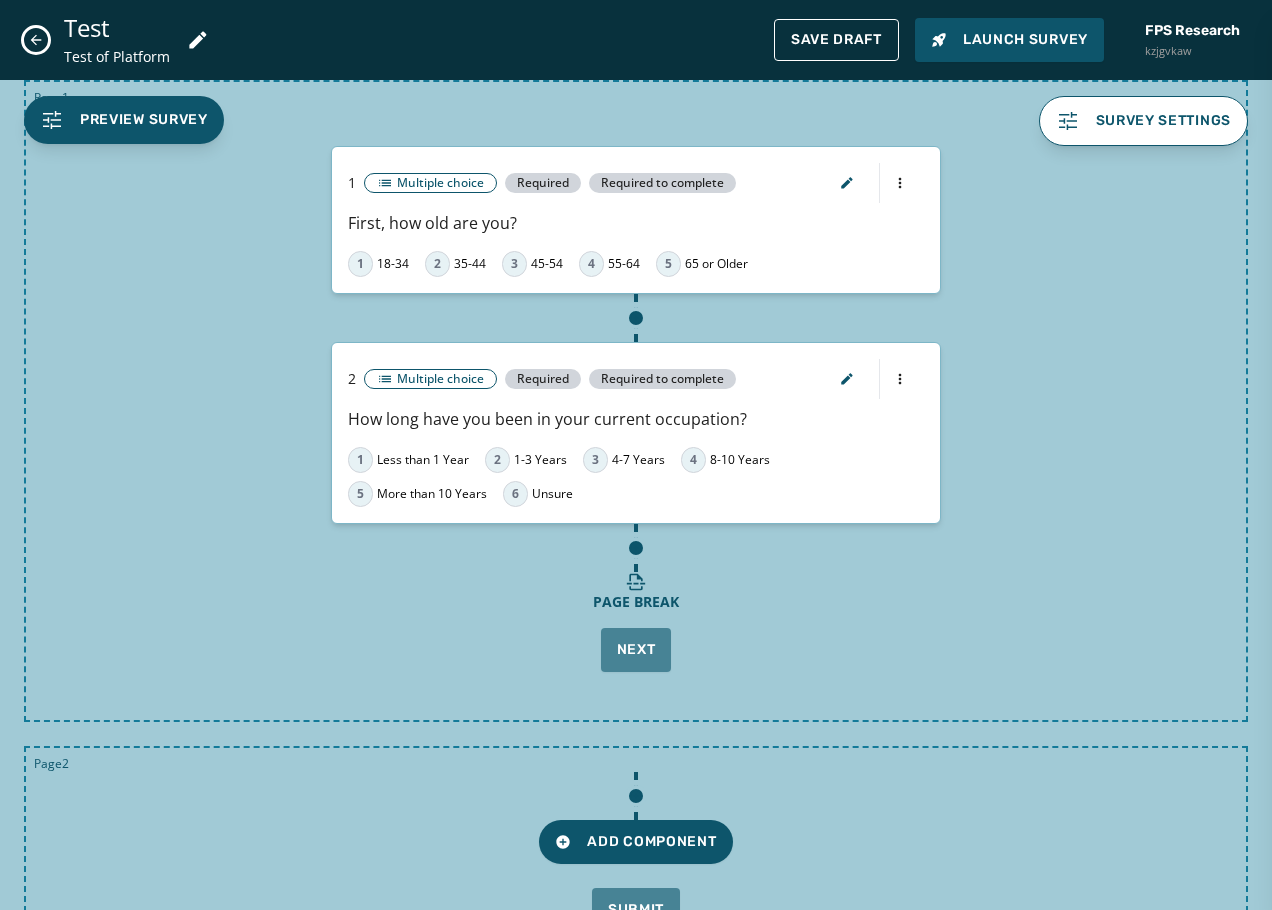scroll, scrollTop: 0, scrollLeft: 0, axis: both 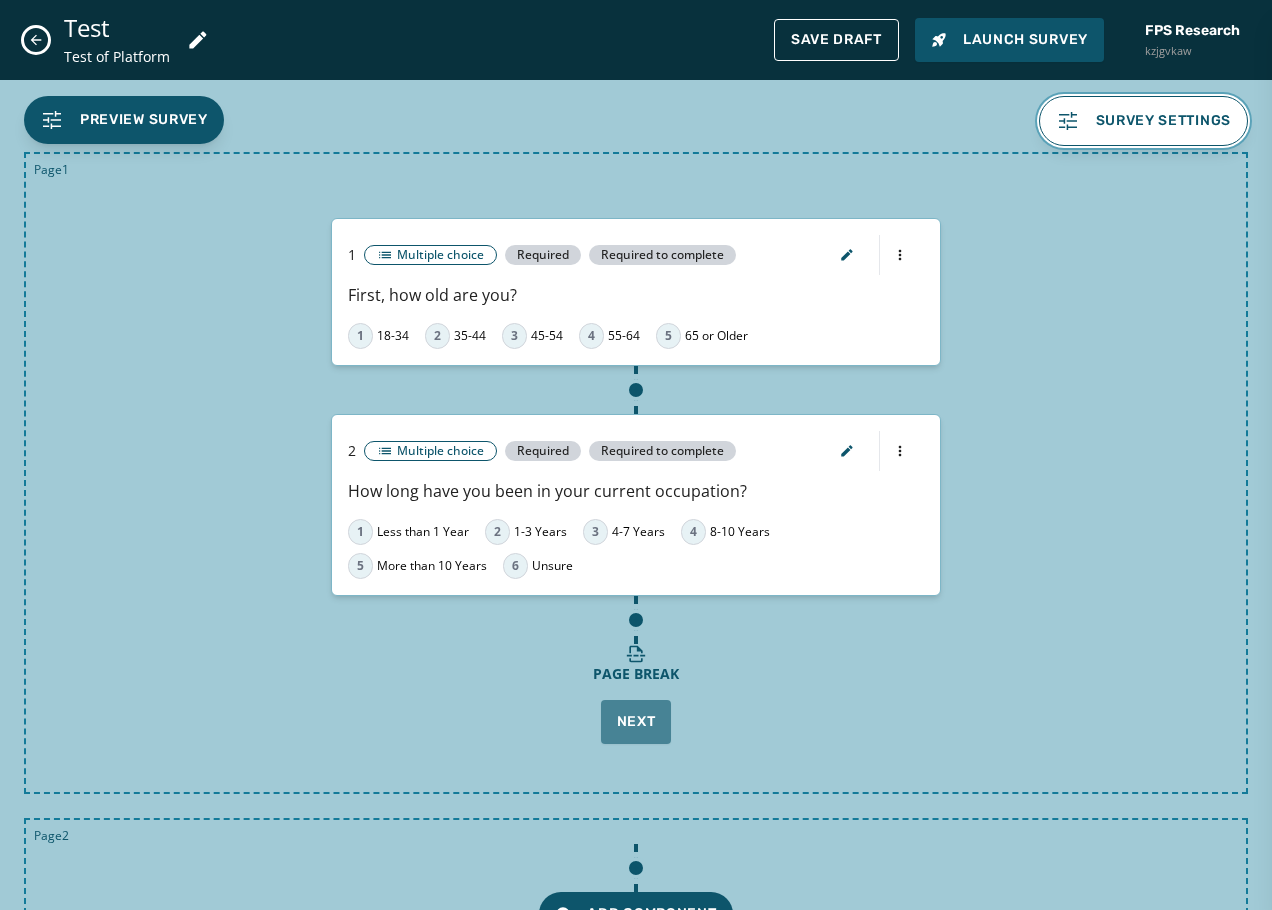 drag, startPoint x: 1212, startPoint y: 133, endPoint x: 1202, endPoint y: 148, distance: 18.027756 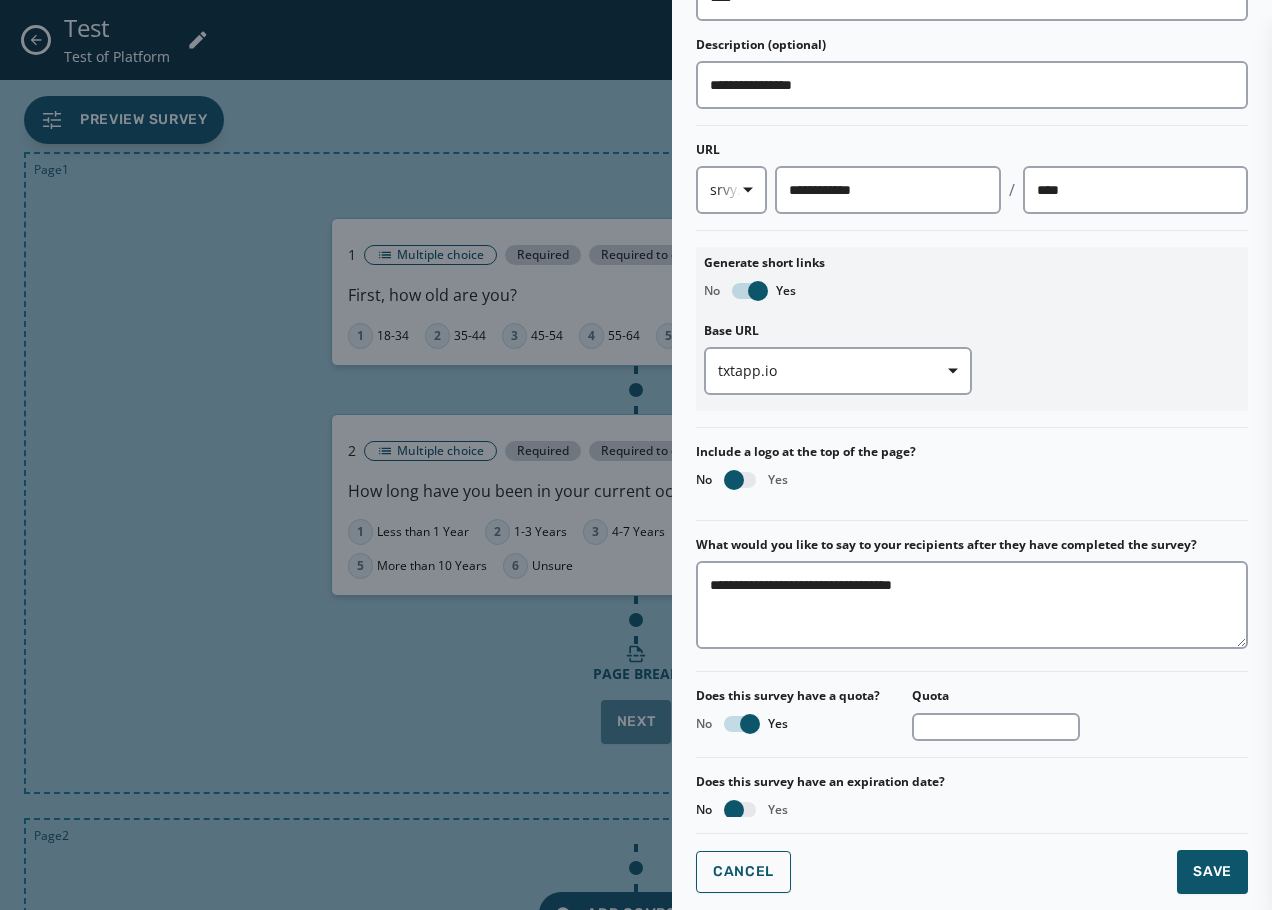 click at bounding box center [636, 455] 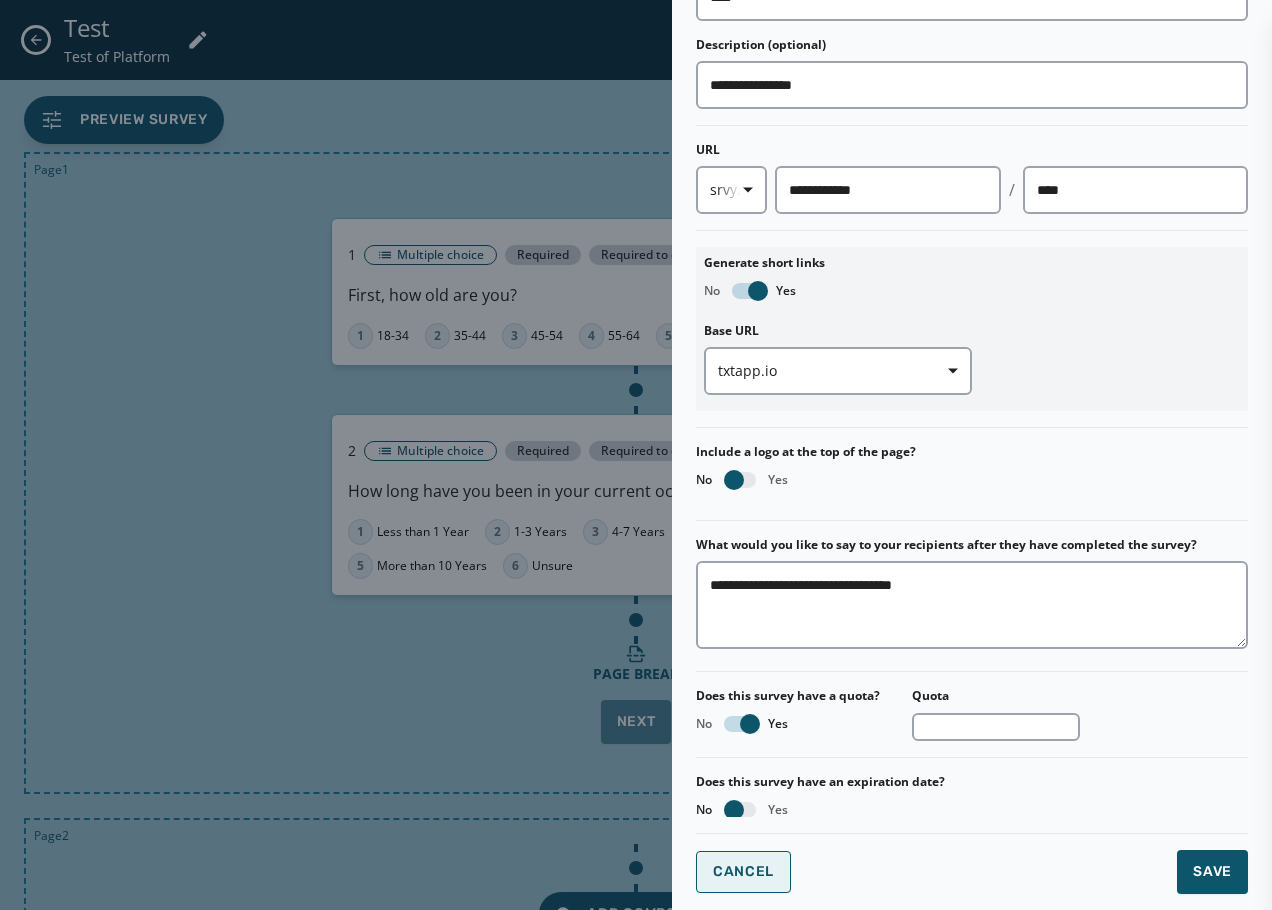 drag, startPoint x: 739, startPoint y: 848, endPoint x: 748, endPoint y: 856, distance: 12.0415945 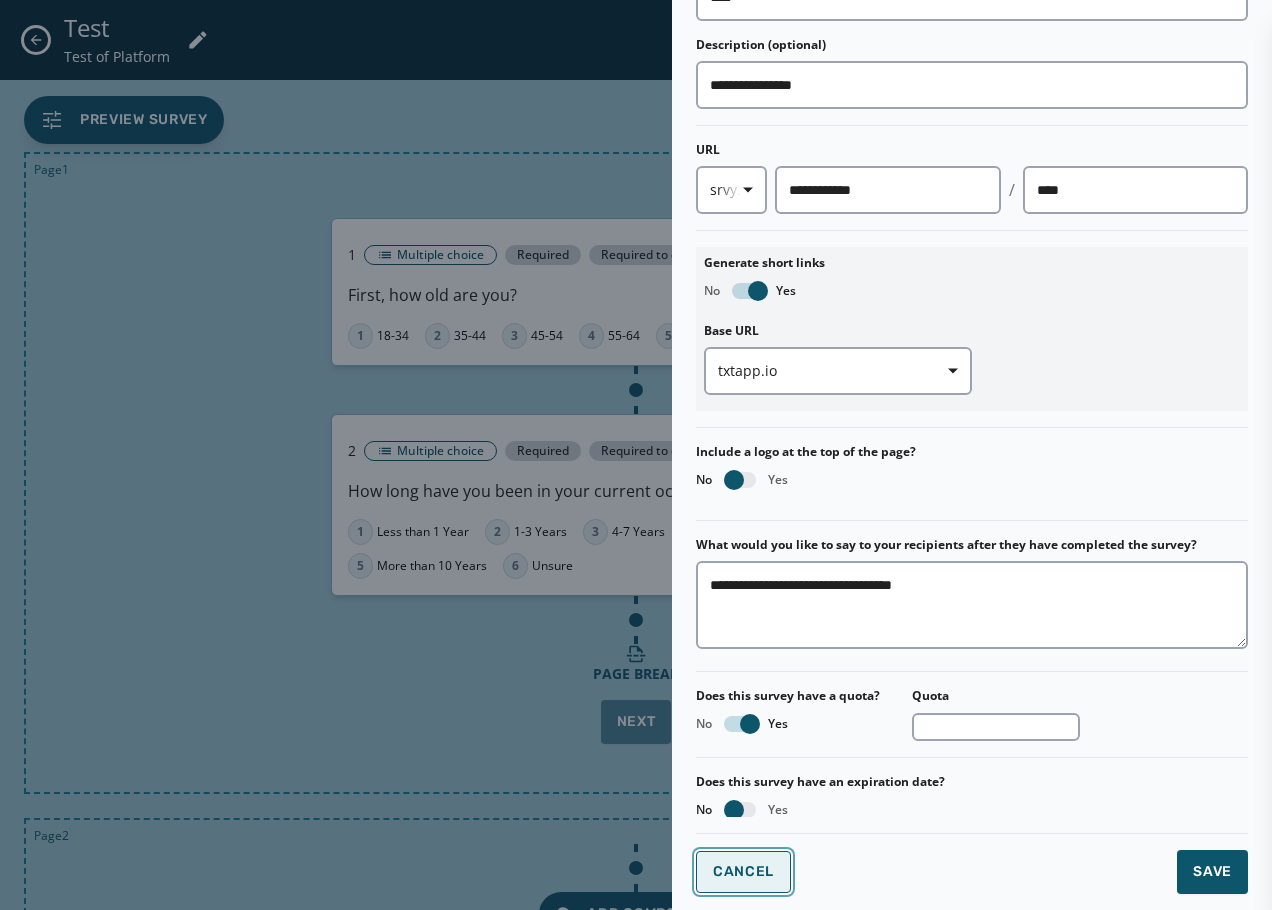 click on "Cancel" at bounding box center (743, 872) 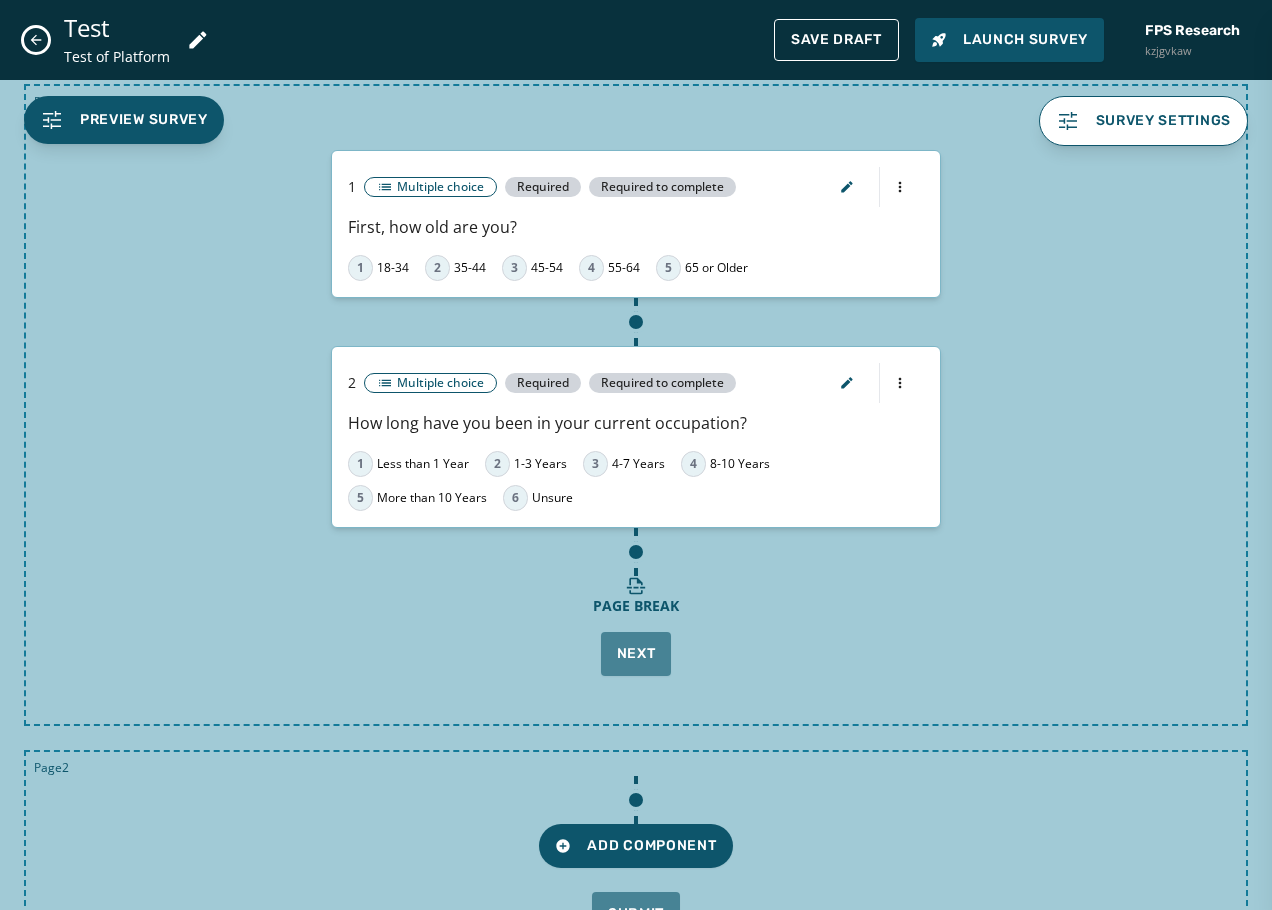scroll, scrollTop: 198, scrollLeft: 0, axis: vertical 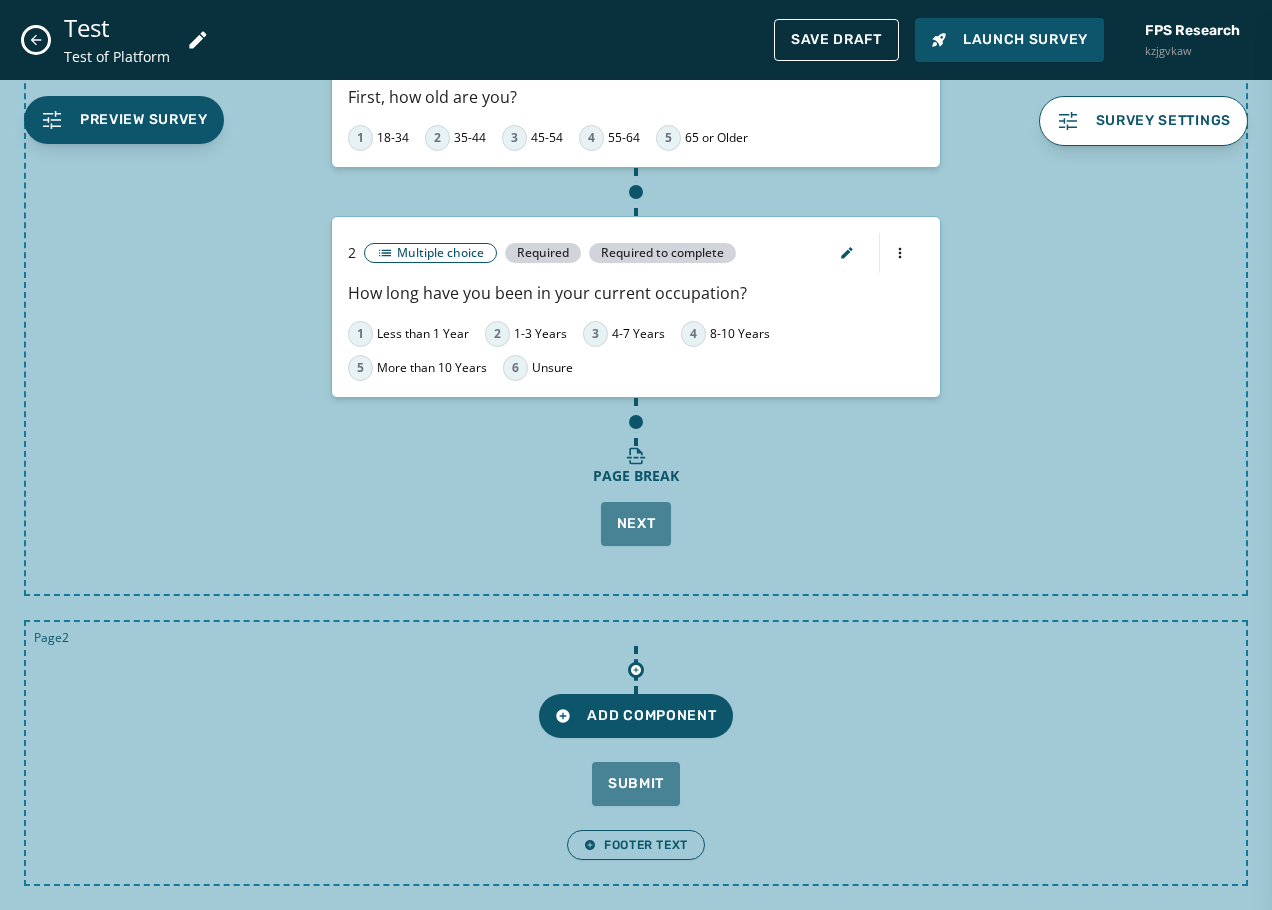 click at bounding box center (636, 670) 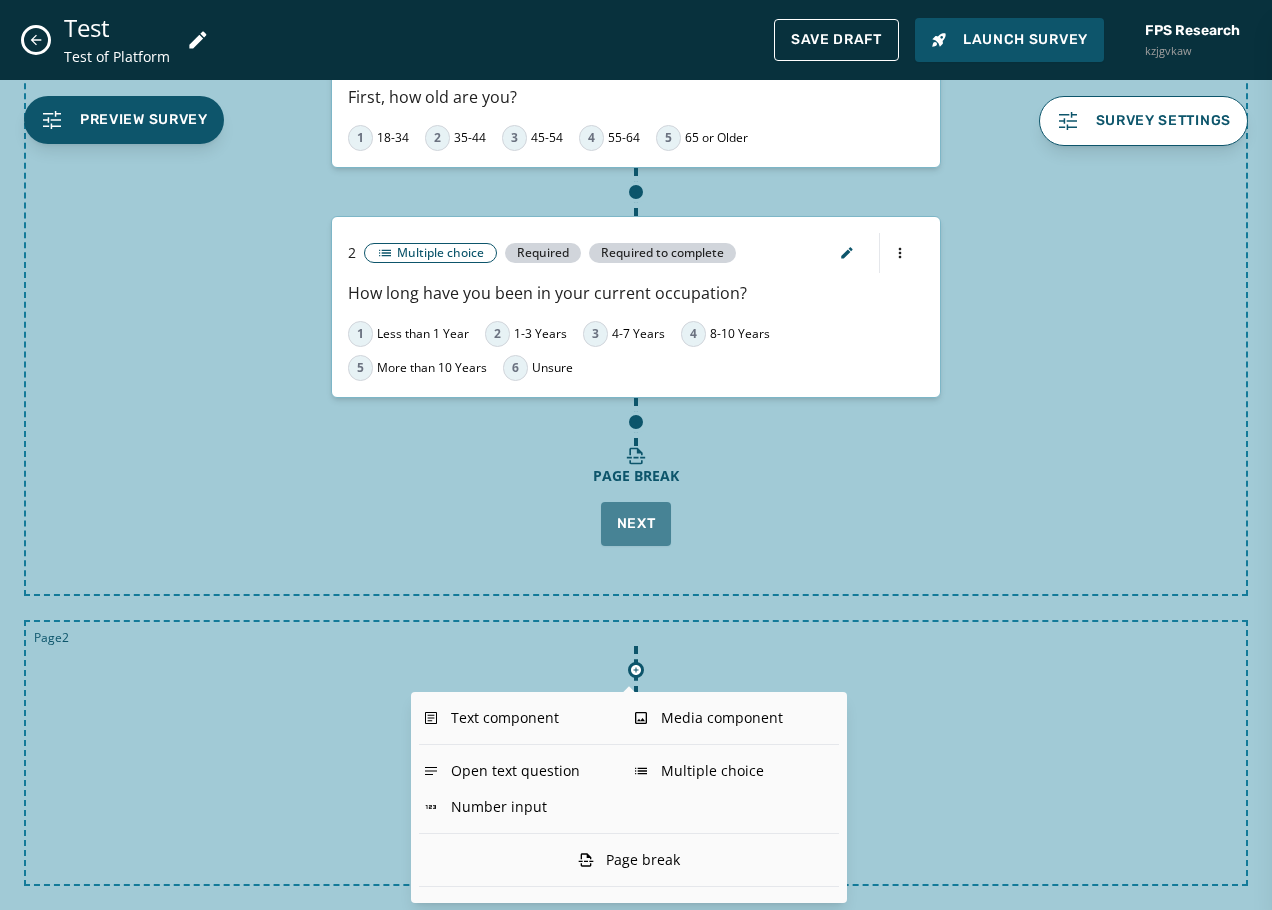 drag, startPoint x: 946, startPoint y: 520, endPoint x: 959, endPoint y: 497, distance: 26.41969 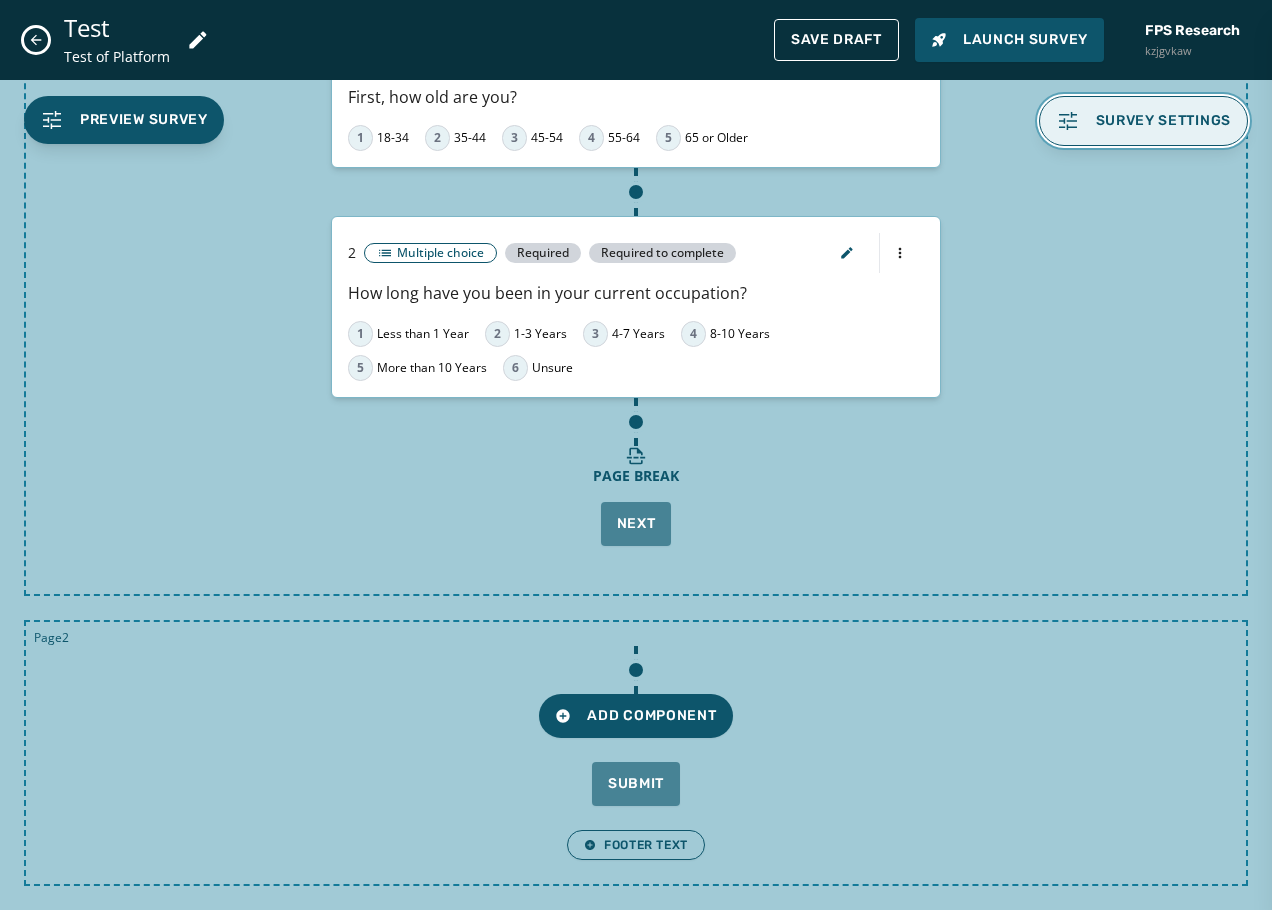 click on "Survey settings" at bounding box center (1164, 121) 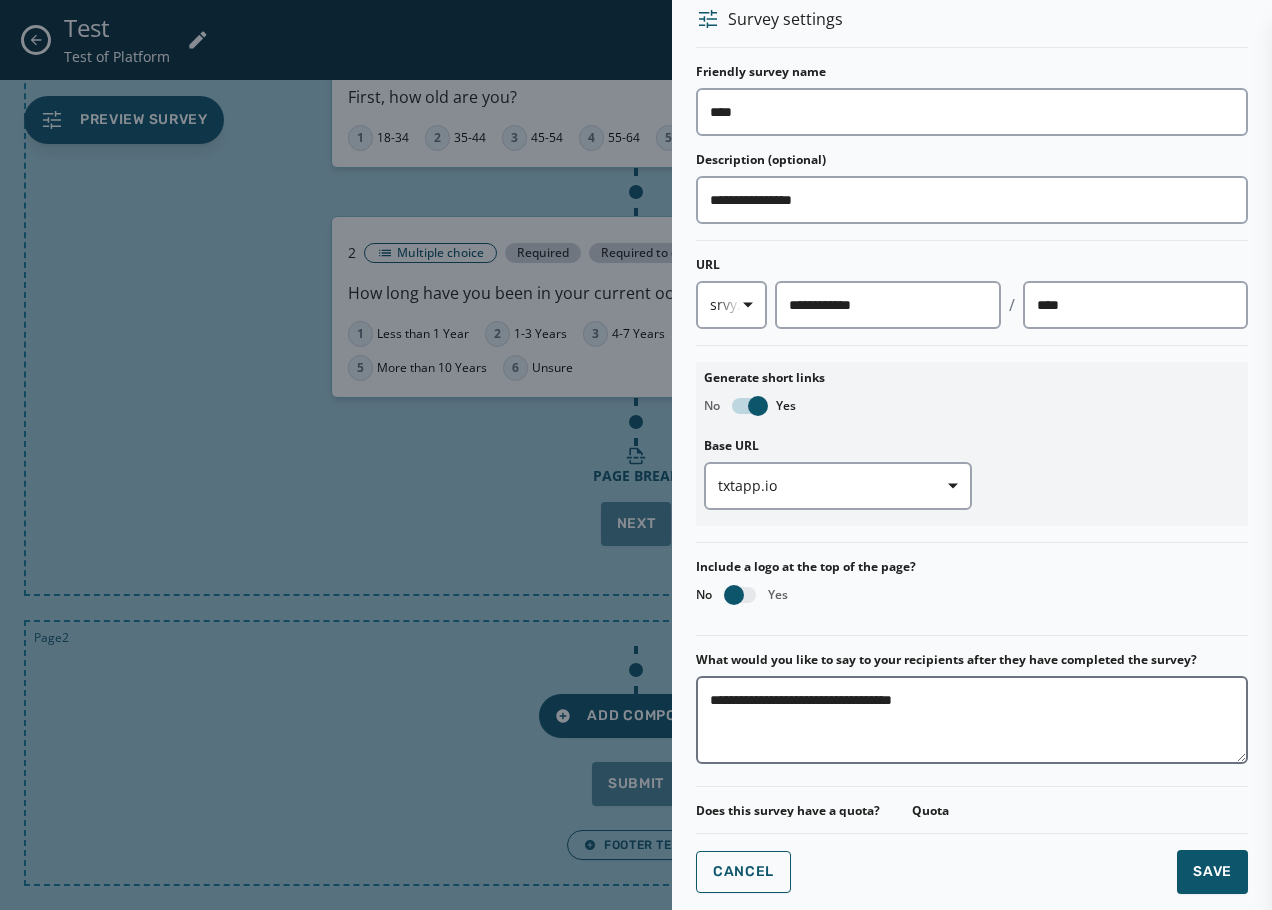 scroll, scrollTop: 0, scrollLeft: 0, axis: both 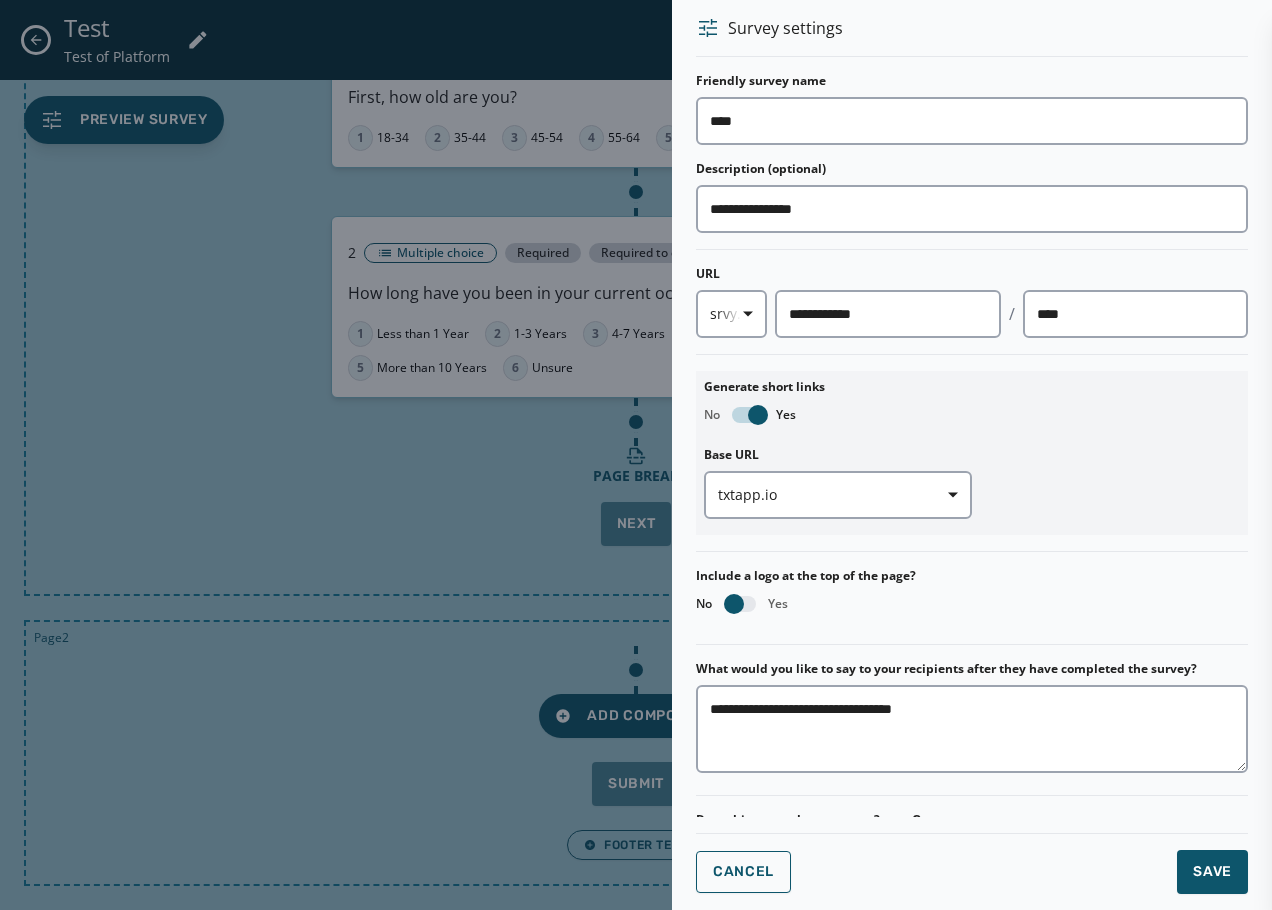 click at bounding box center [636, 455] 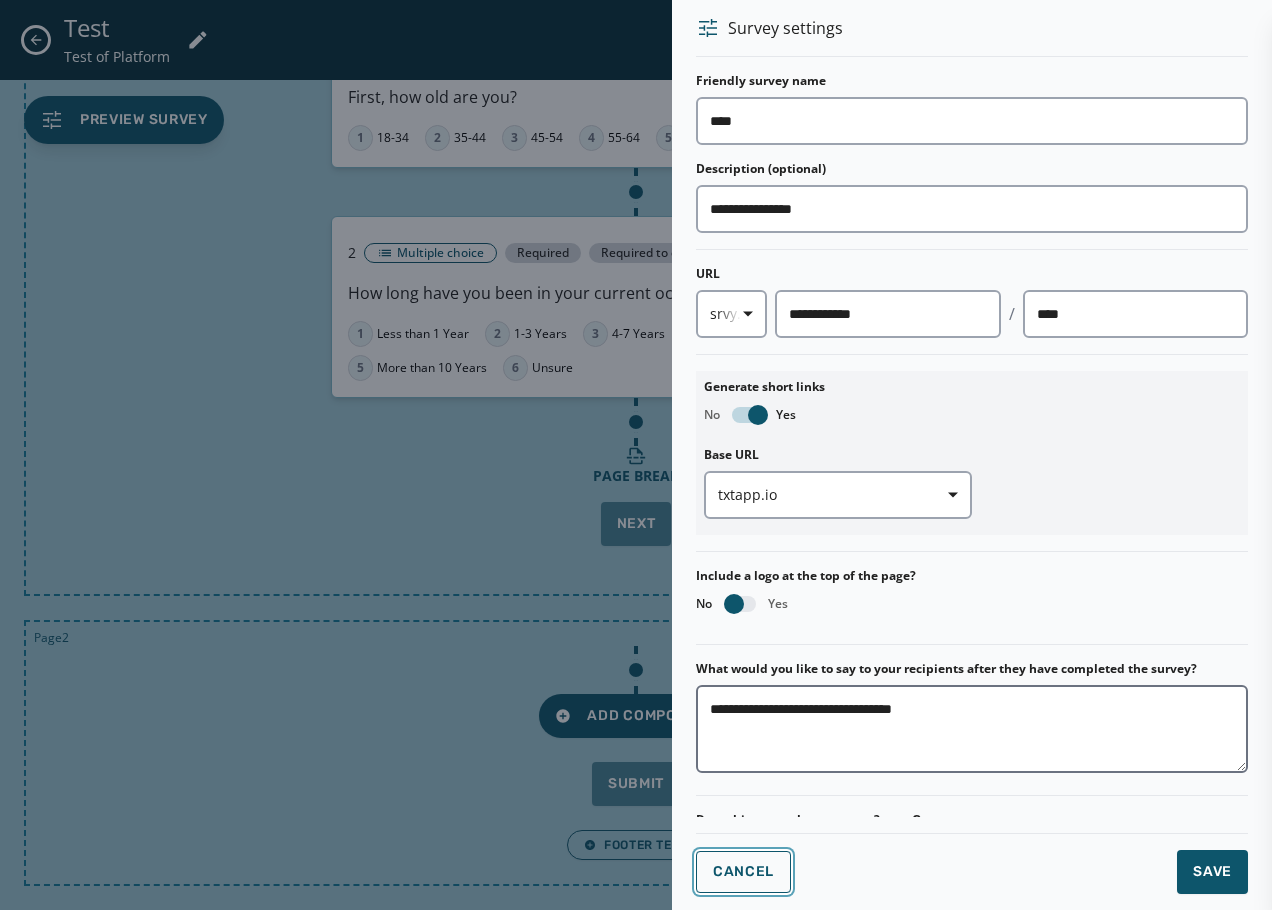 drag, startPoint x: 749, startPoint y: 862, endPoint x: 880, endPoint y: 763, distance: 164.2011 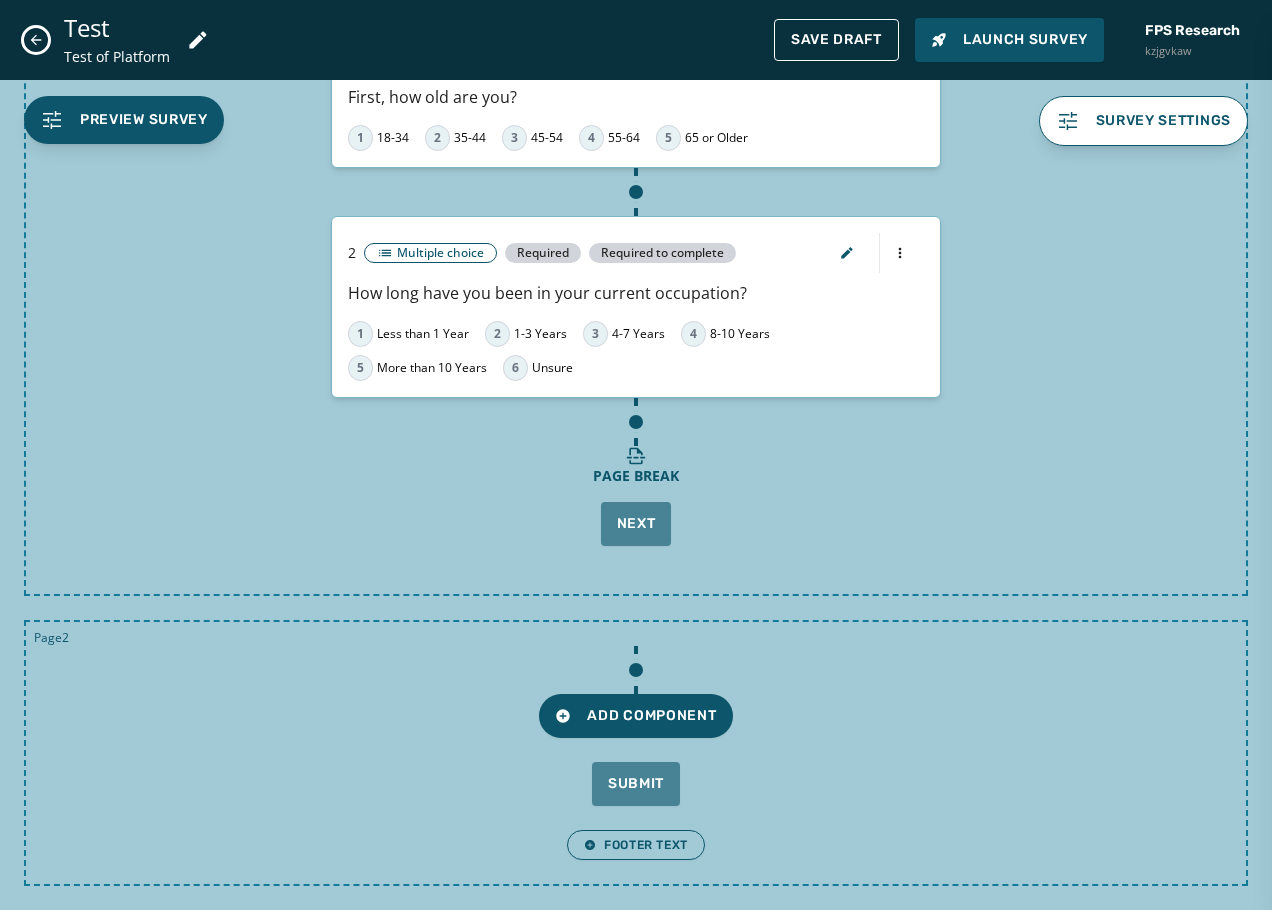 click on "FPS Research" at bounding box center [1192, 31] 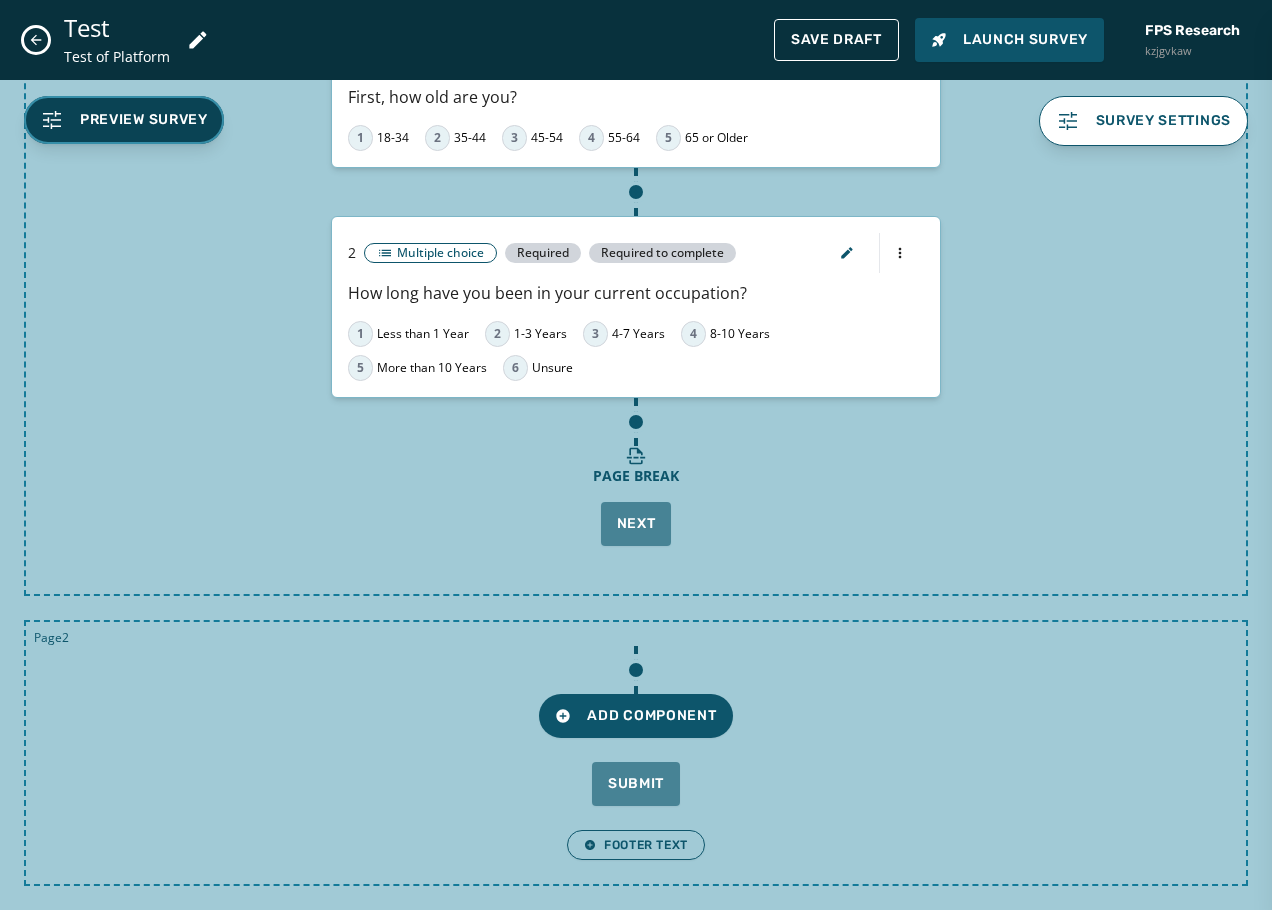 drag, startPoint x: 128, startPoint y: 130, endPoint x: 516, endPoint y: 301, distance: 424.01062 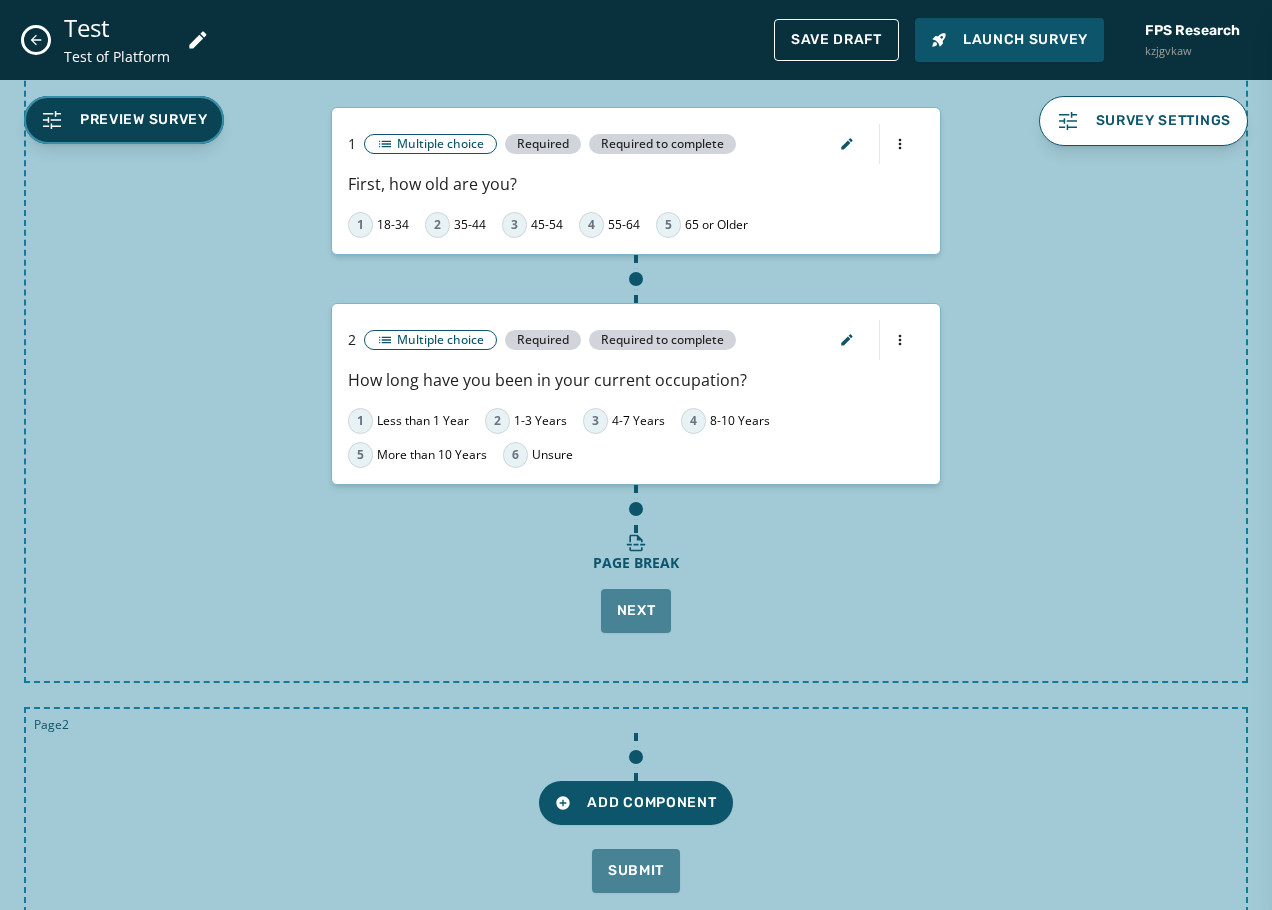 scroll, scrollTop: 0, scrollLeft: 0, axis: both 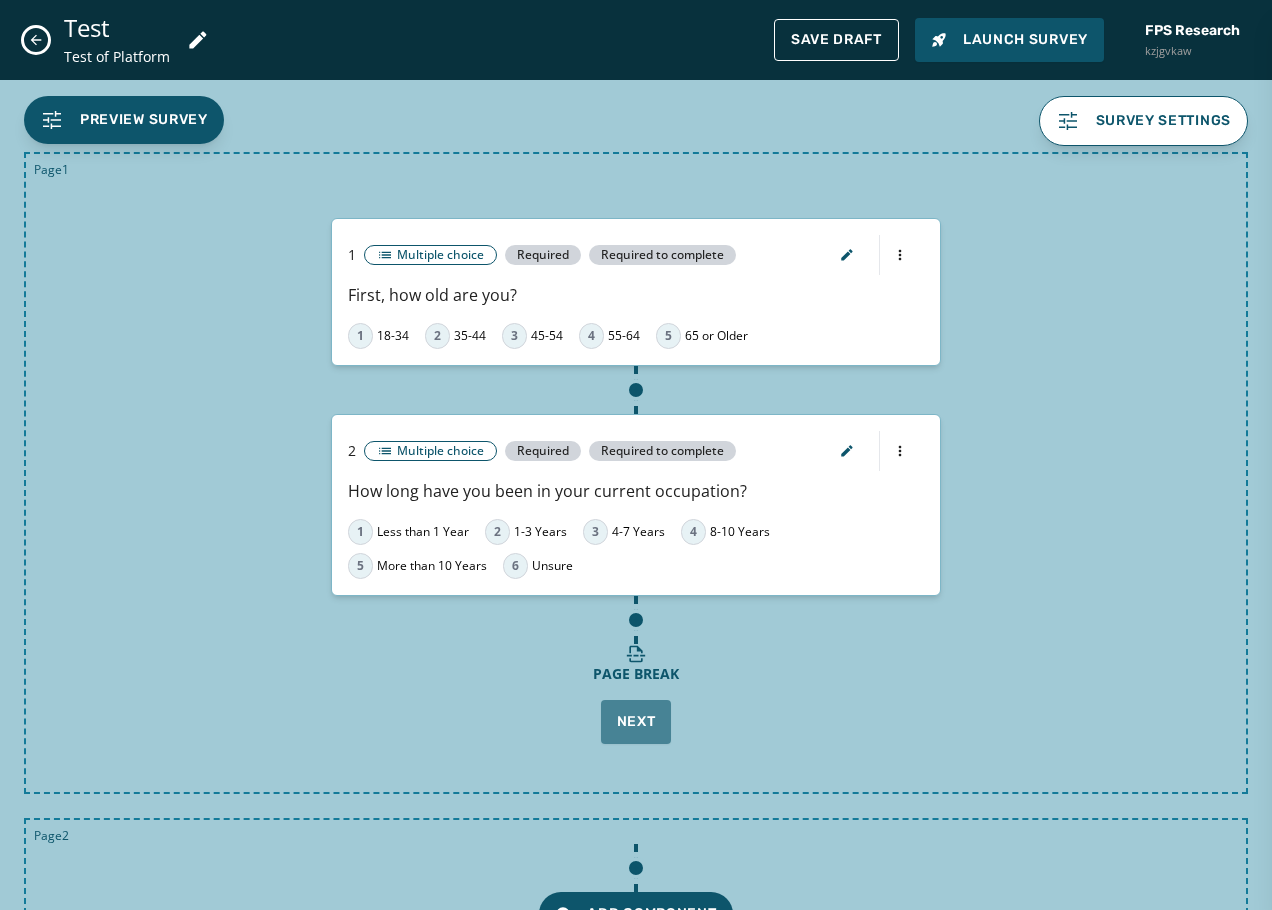 click on "FPS Research kzjgvkaw" at bounding box center (1192, 40) 